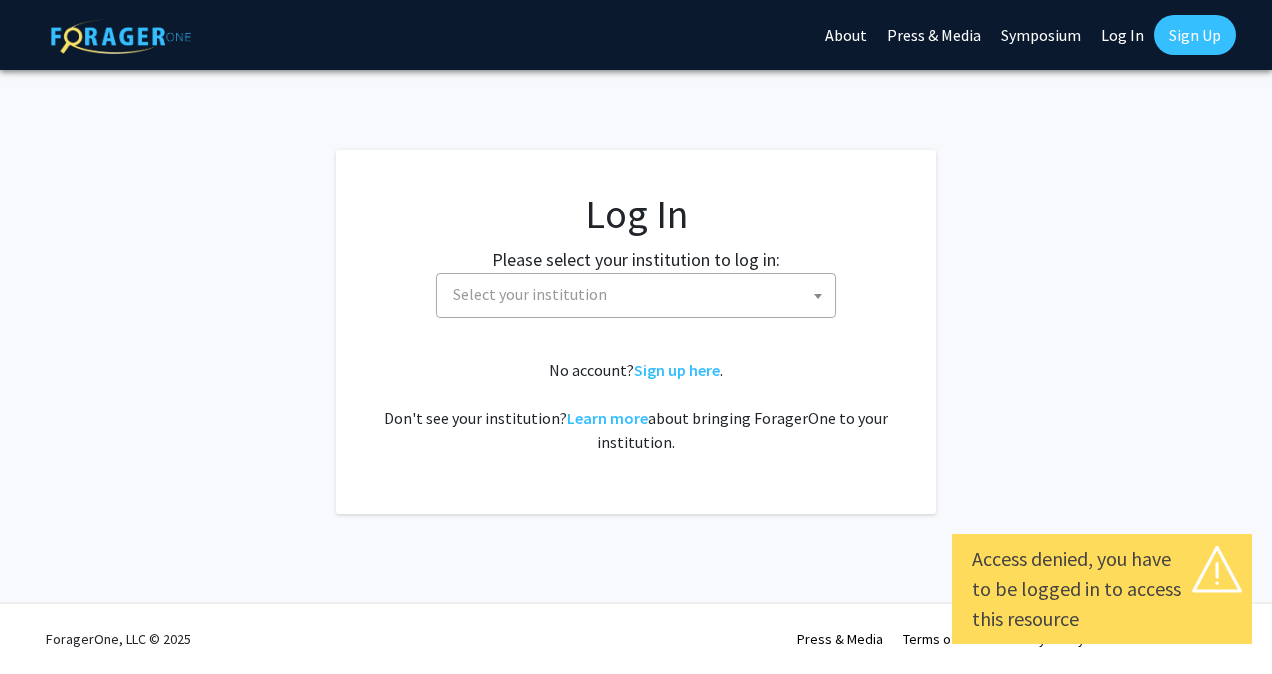 scroll, scrollTop: 0, scrollLeft: 0, axis: both 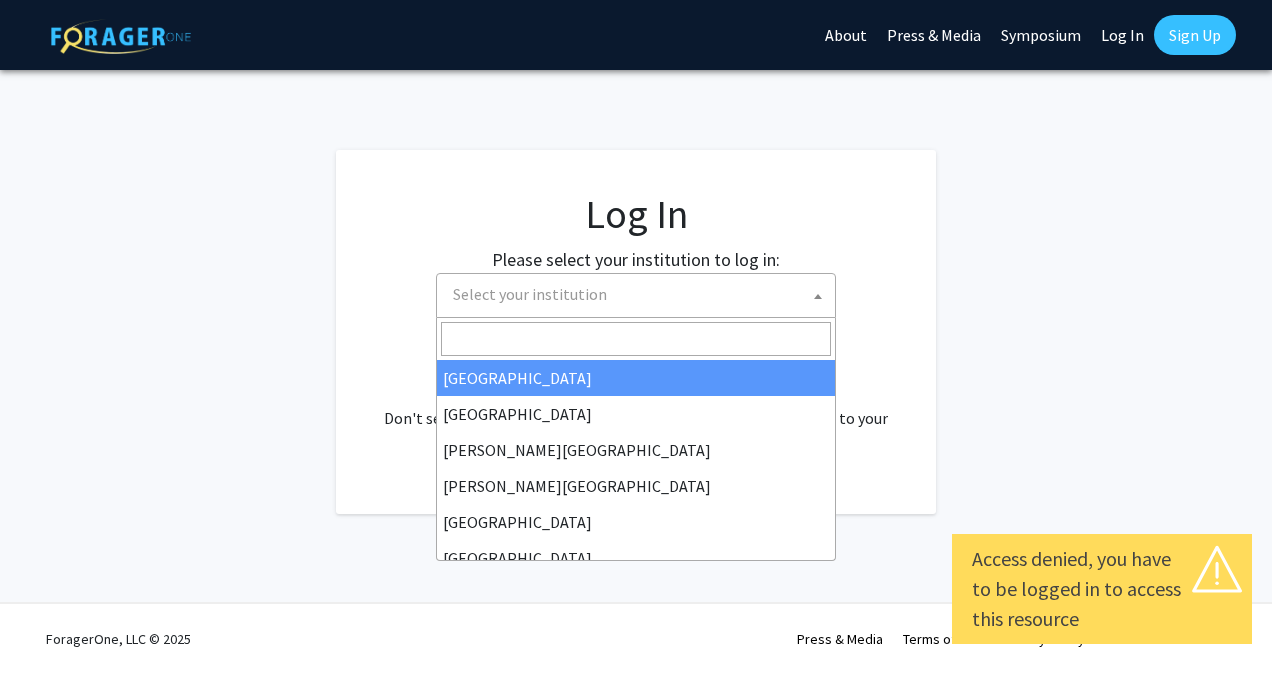 click on "Select your institution" at bounding box center [640, 294] 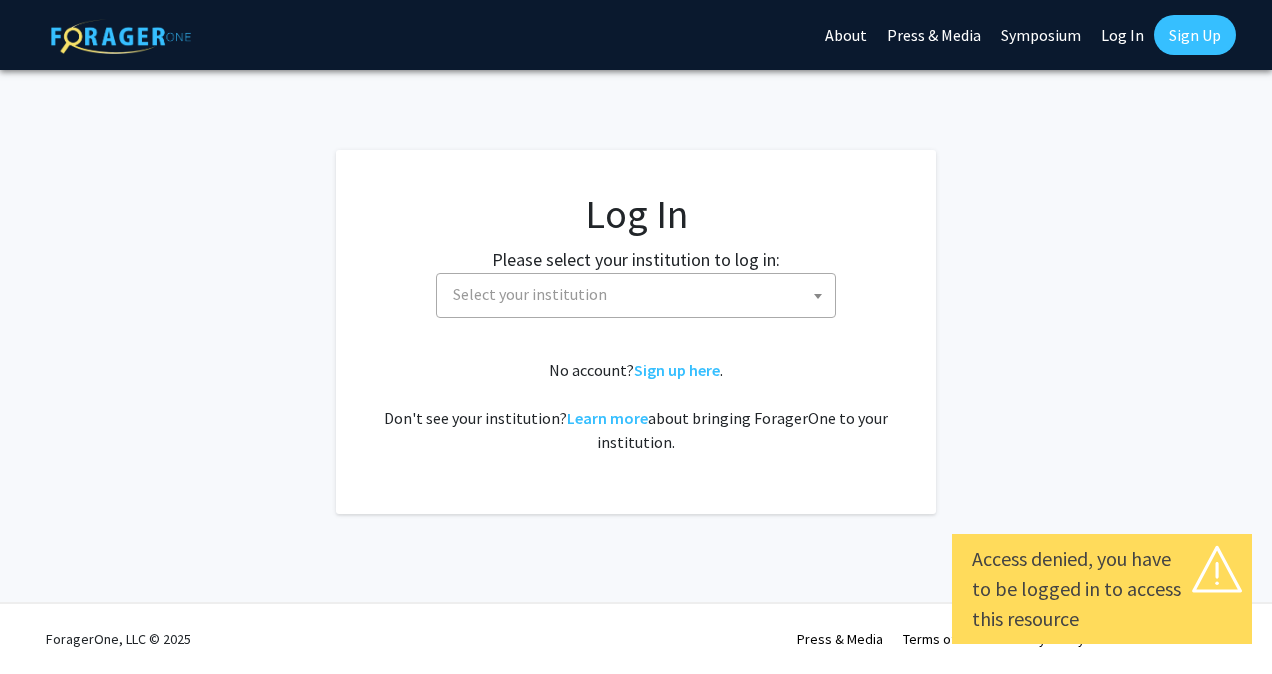 click on "Log In" 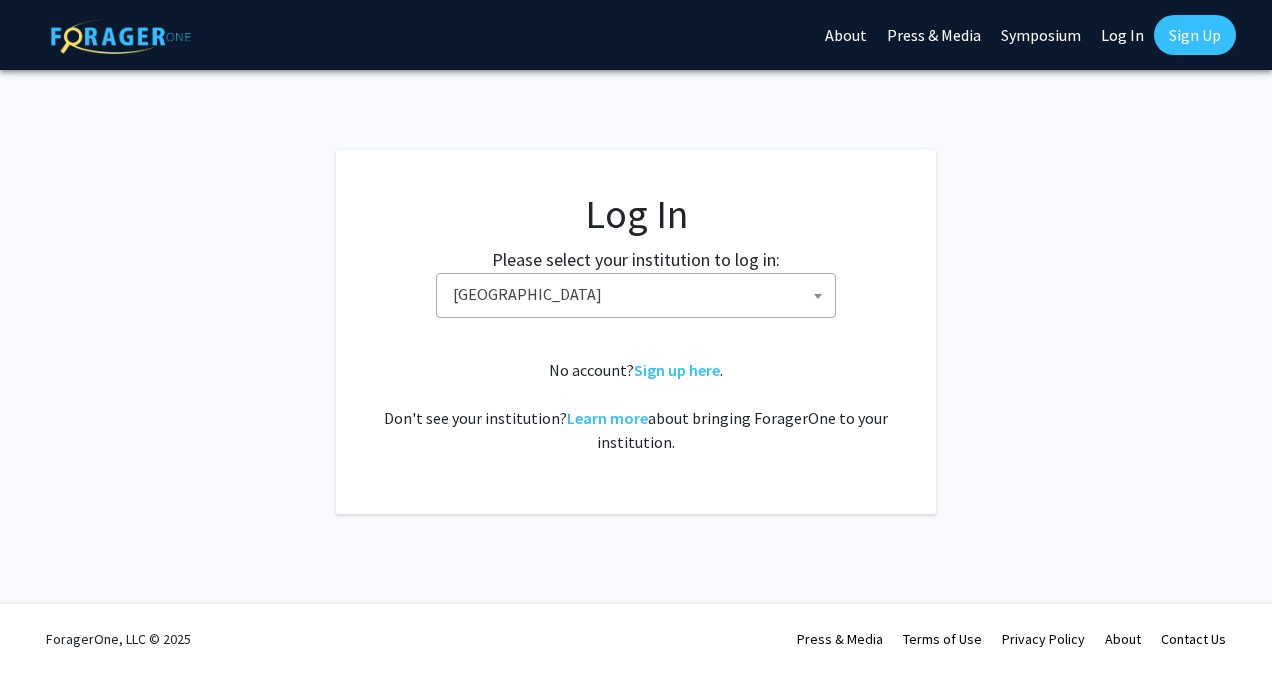 click on "Baylor University" at bounding box center (640, 294) 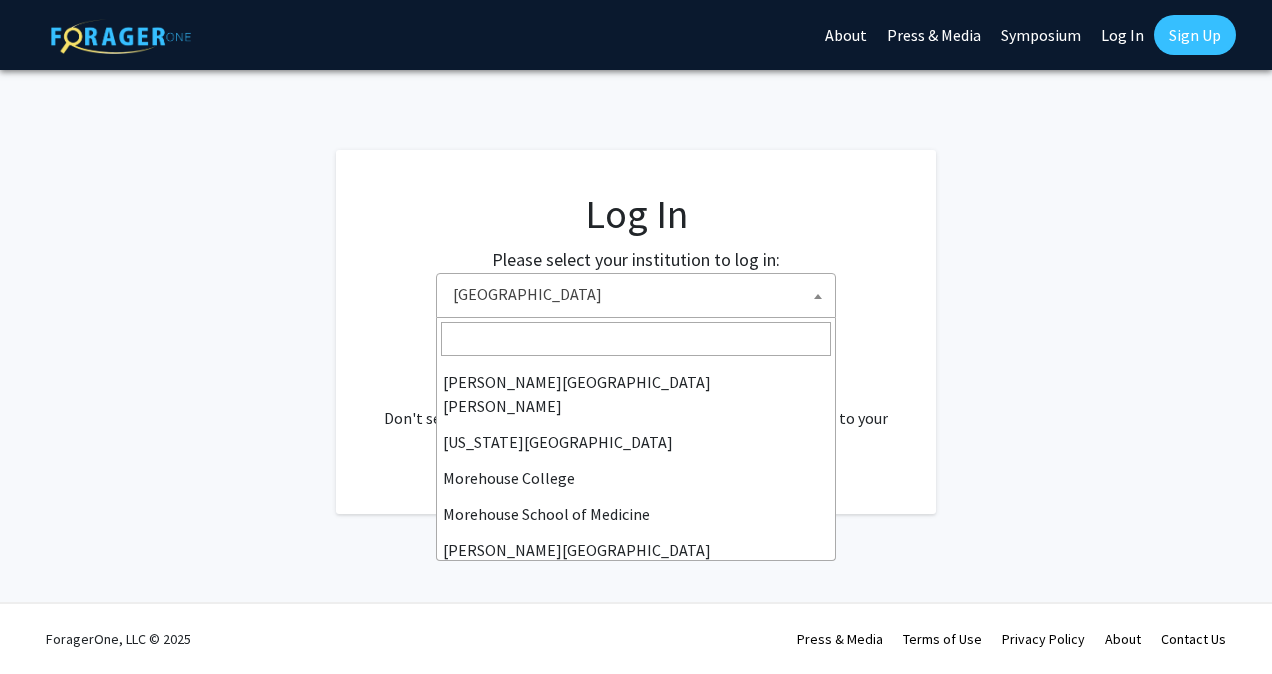 scroll, scrollTop: 393, scrollLeft: 0, axis: vertical 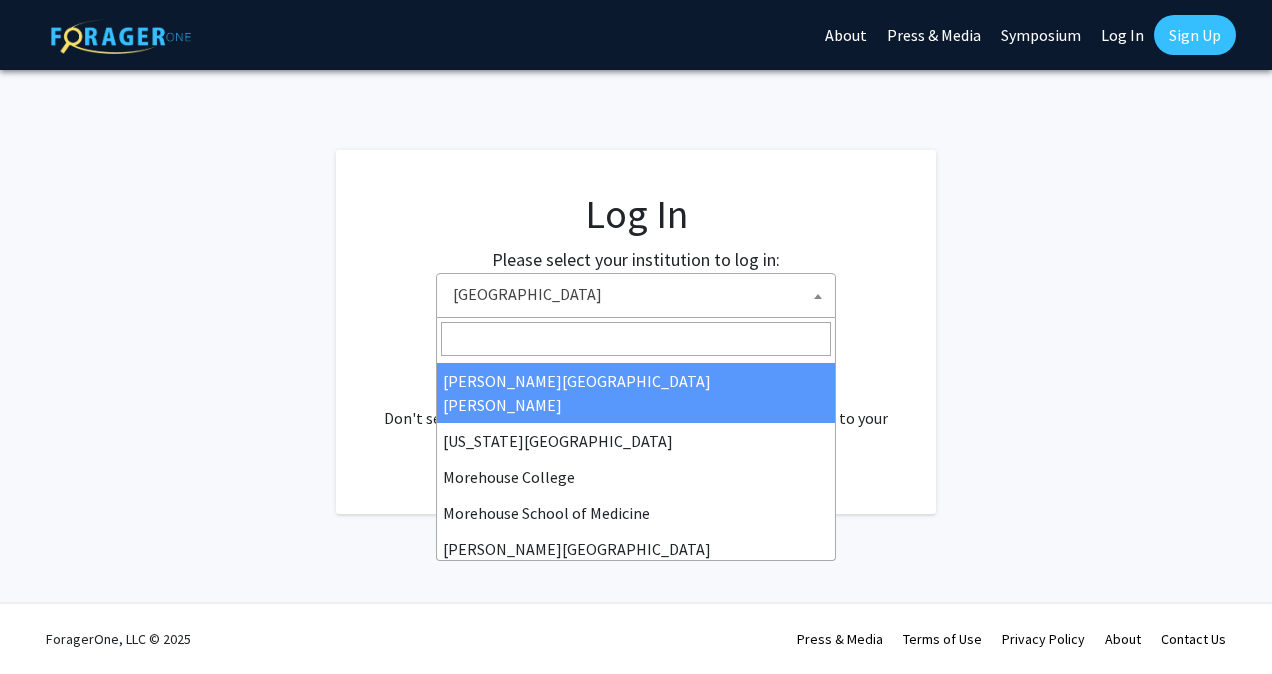 select on "1" 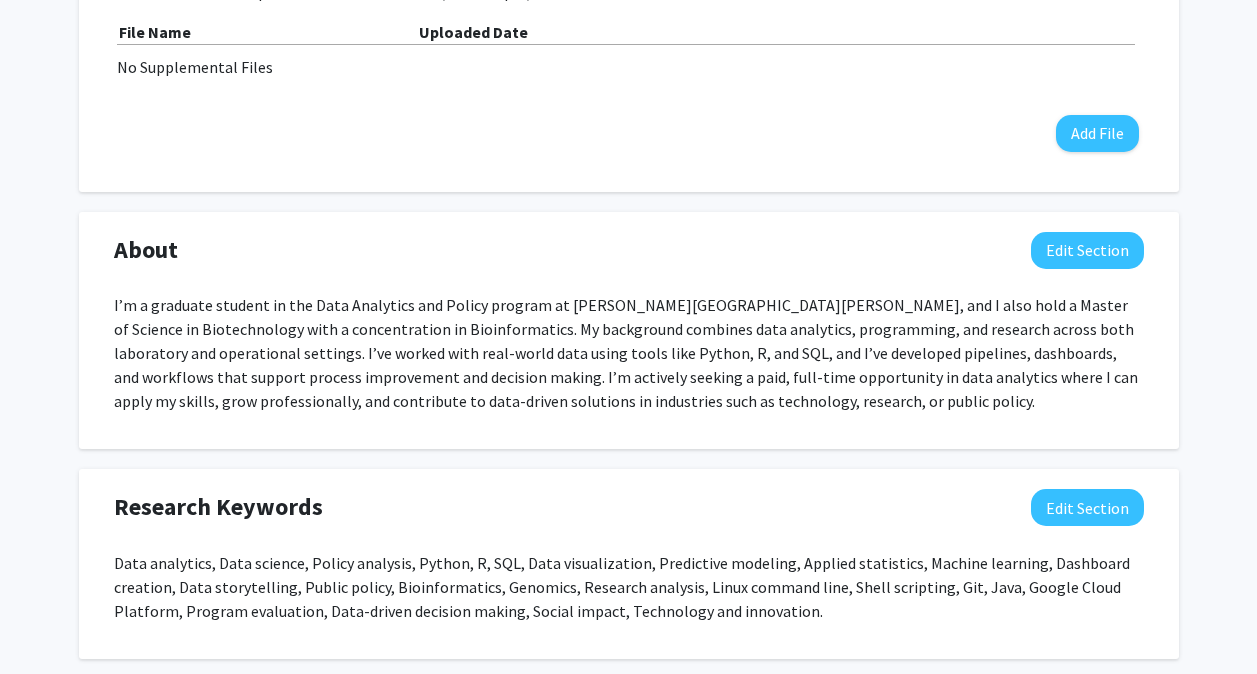 scroll, scrollTop: 0, scrollLeft: 0, axis: both 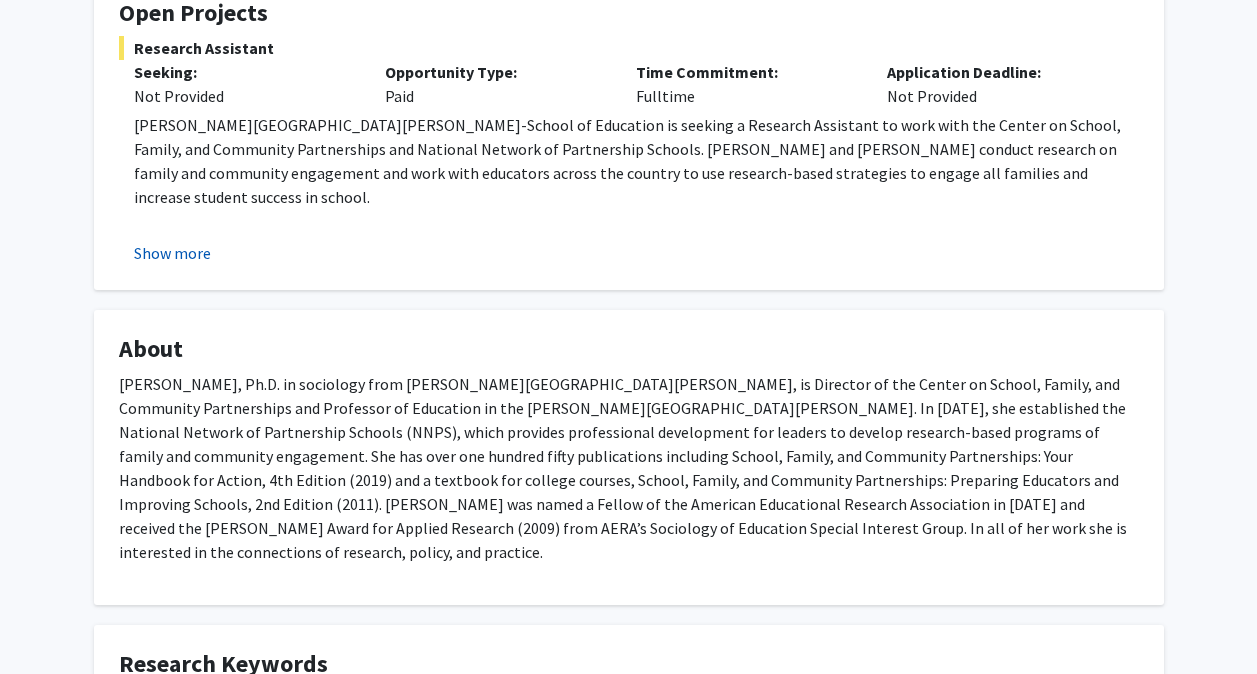 click on "Show more" 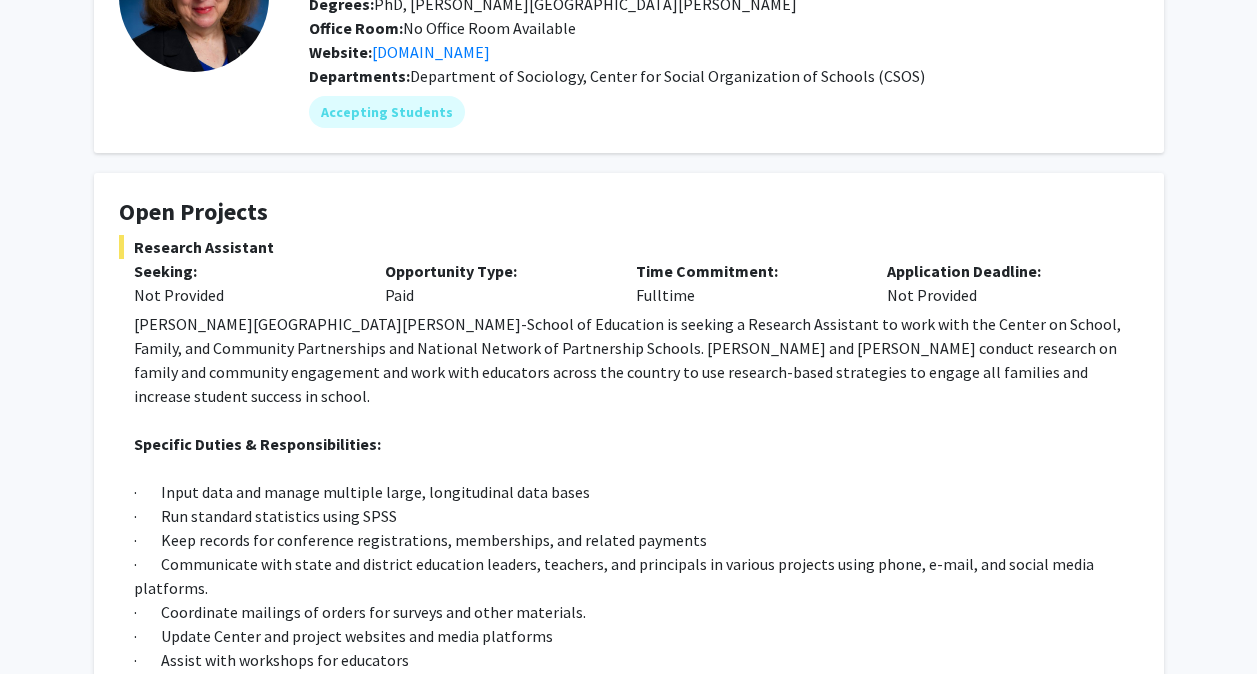 scroll, scrollTop: 0, scrollLeft: 0, axis: both 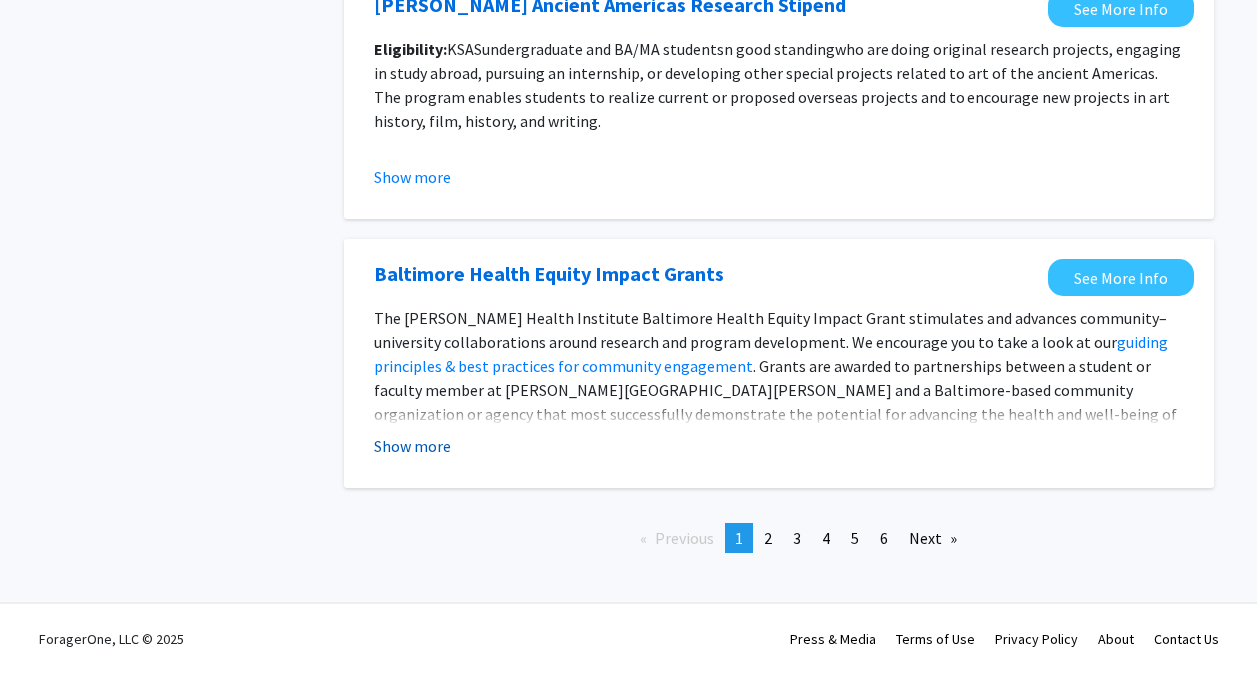 click on "Show more" 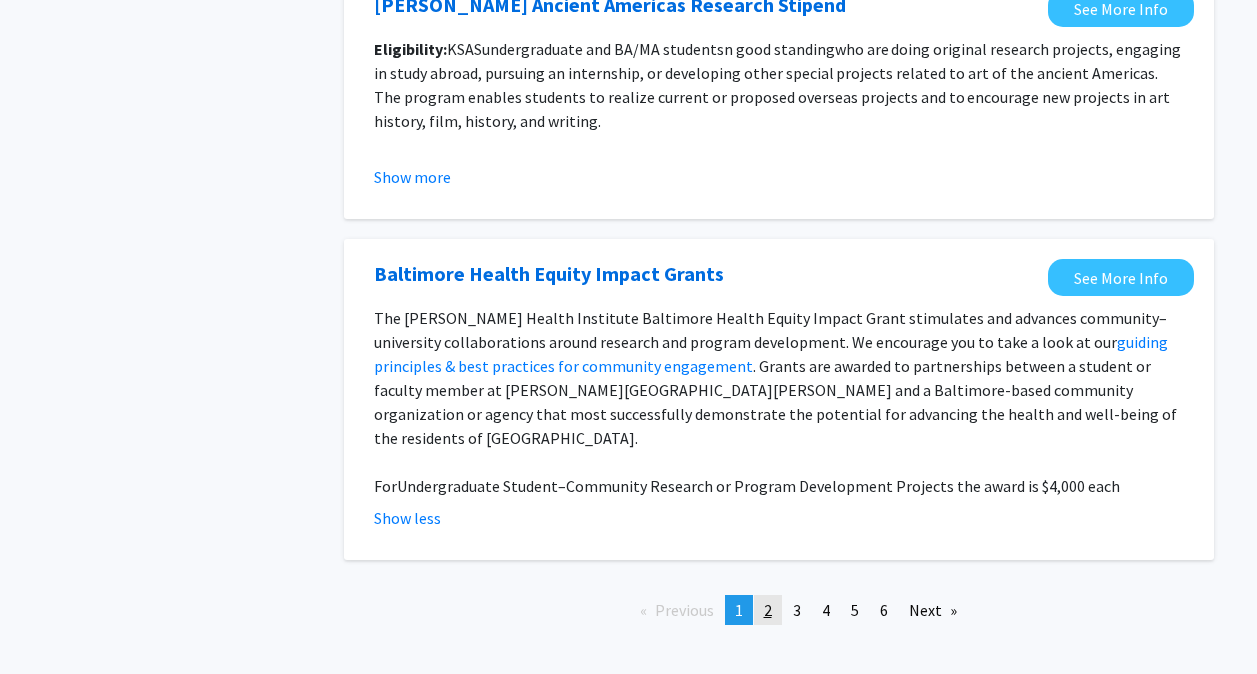 click on "2" 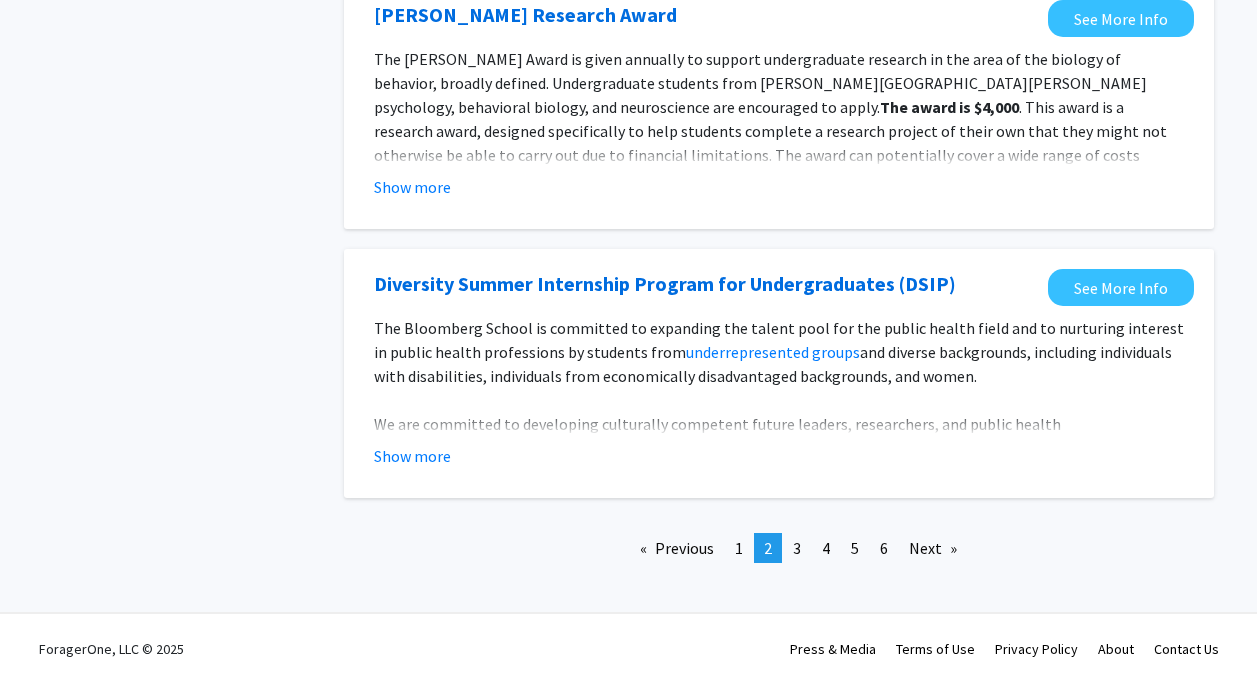 scroll, scrollTop: 2407, scrollLeft: 0, axis: vertical 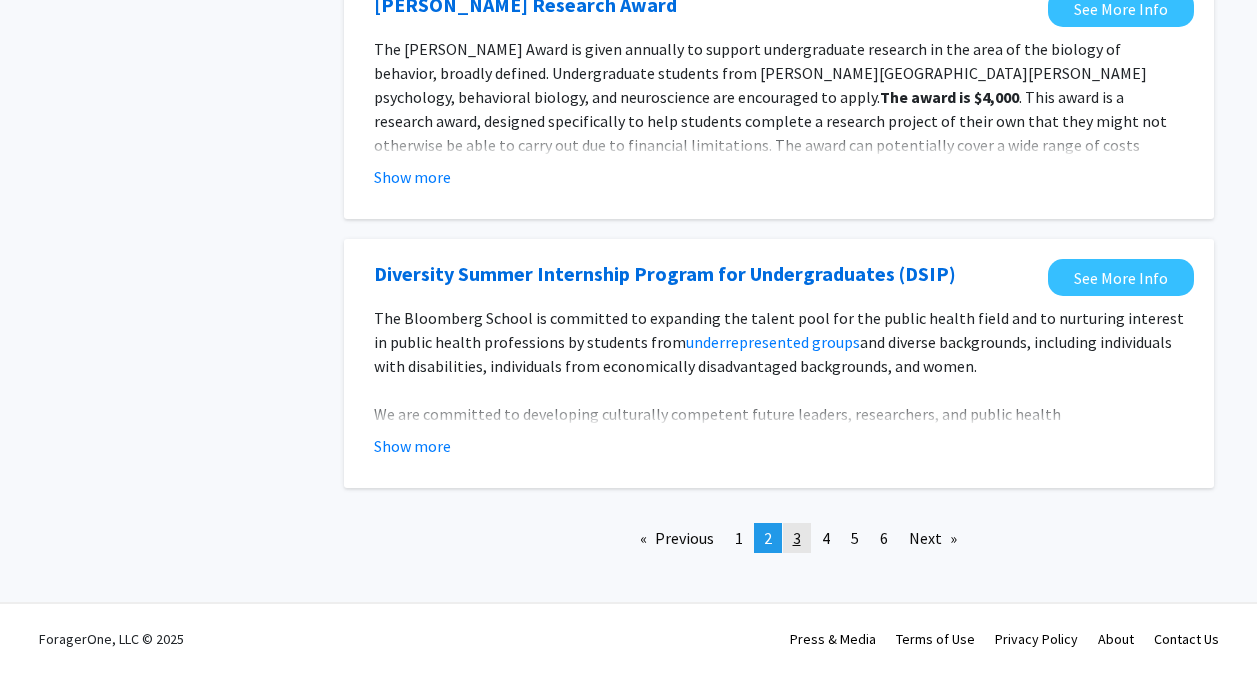 click on "page  3" 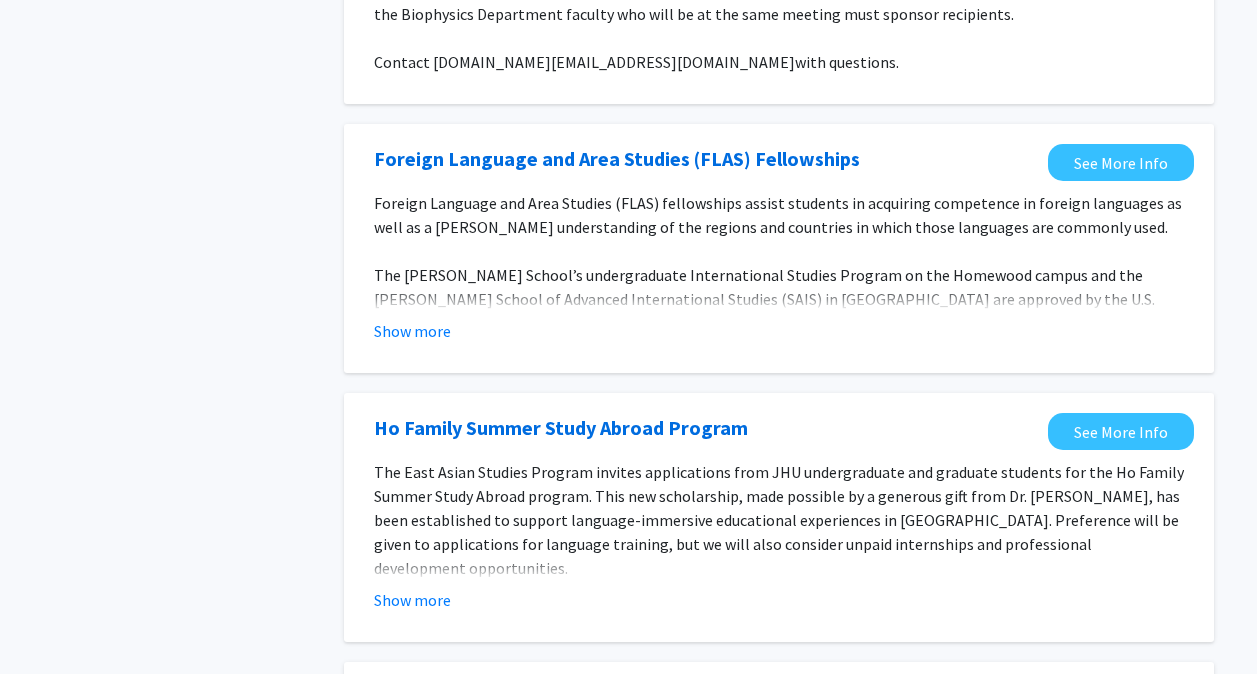 scroll, scrollTop: 643, scrollLeft: 0, axis: vertical 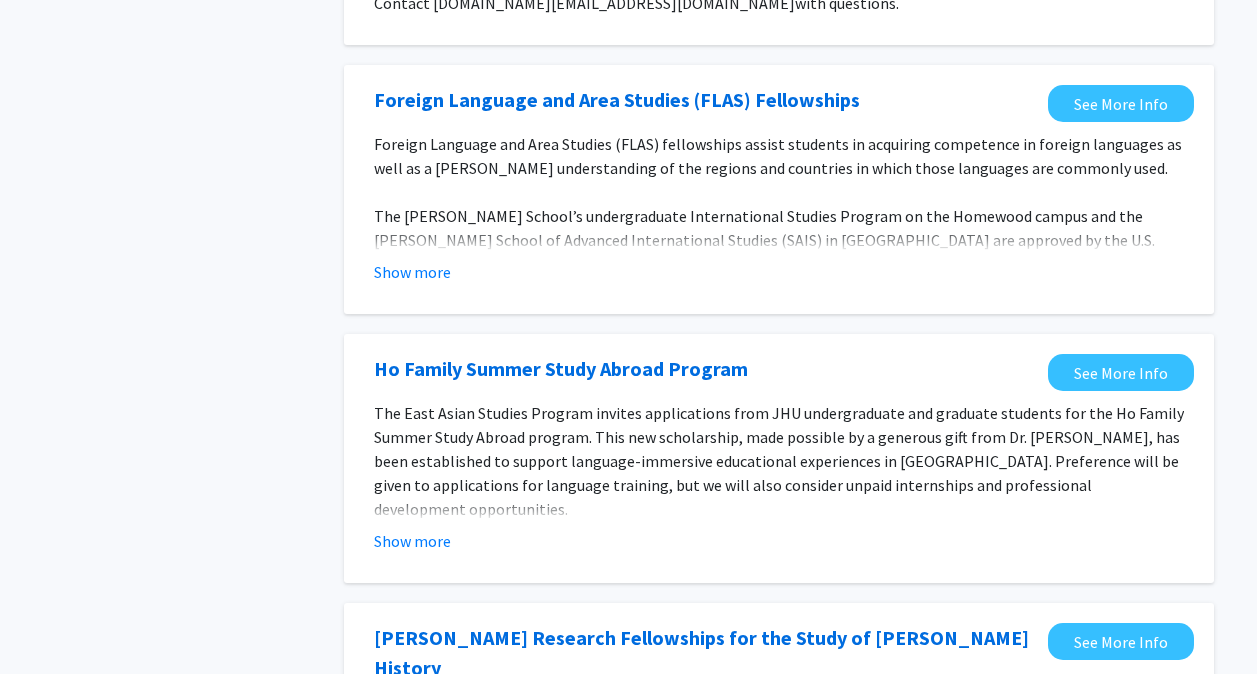 drag, startPoint x: 686, startPoint y: 449, endPoint x: 432, endPoint y: 618, distance: 305.08524 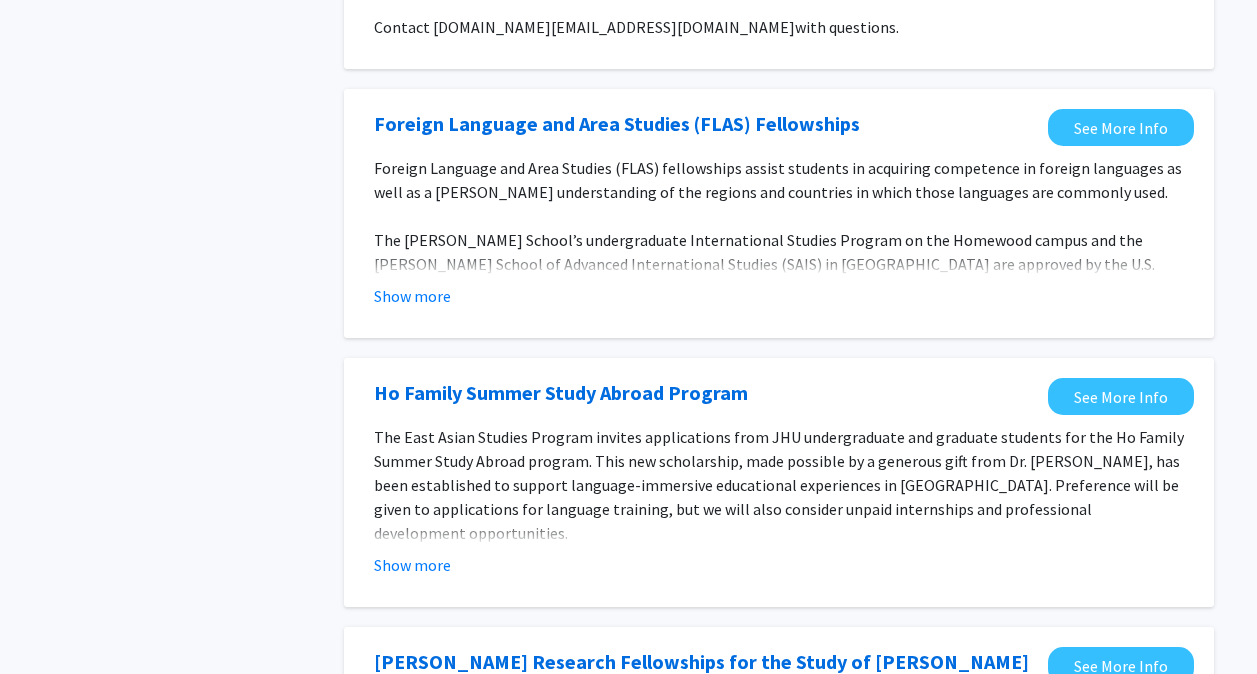 scroll, scrollTop: 0, scrollLeft: 0, axis: both 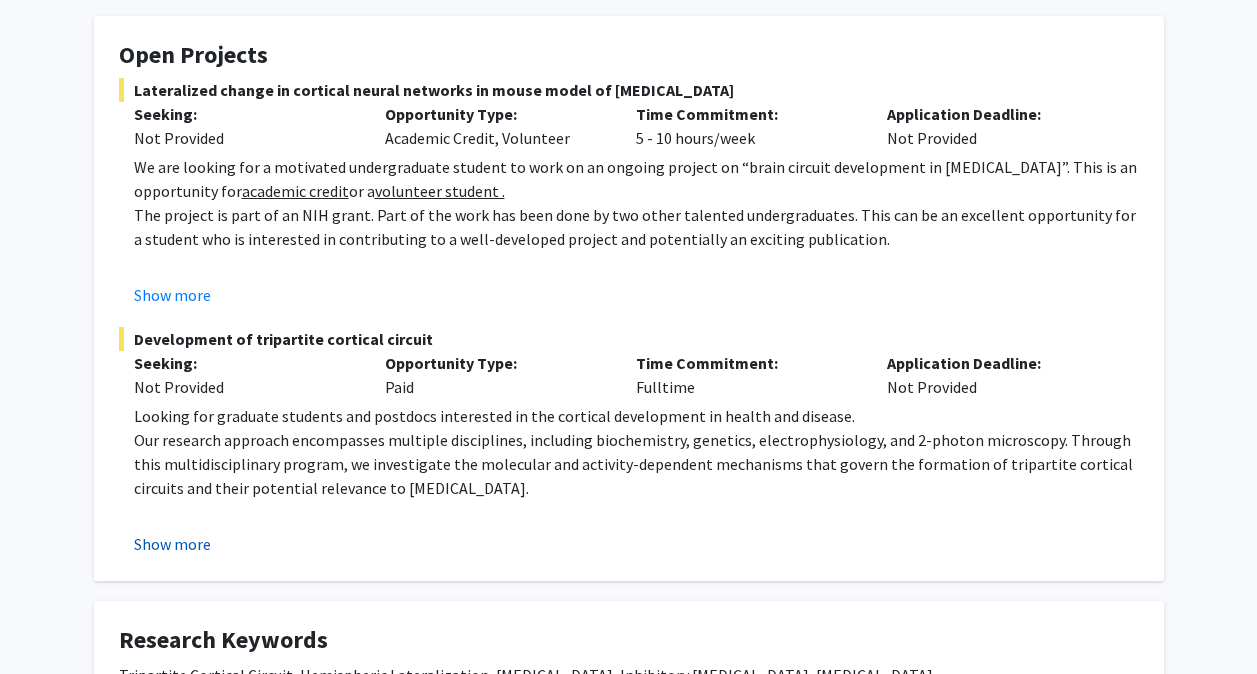 click on "Show more" 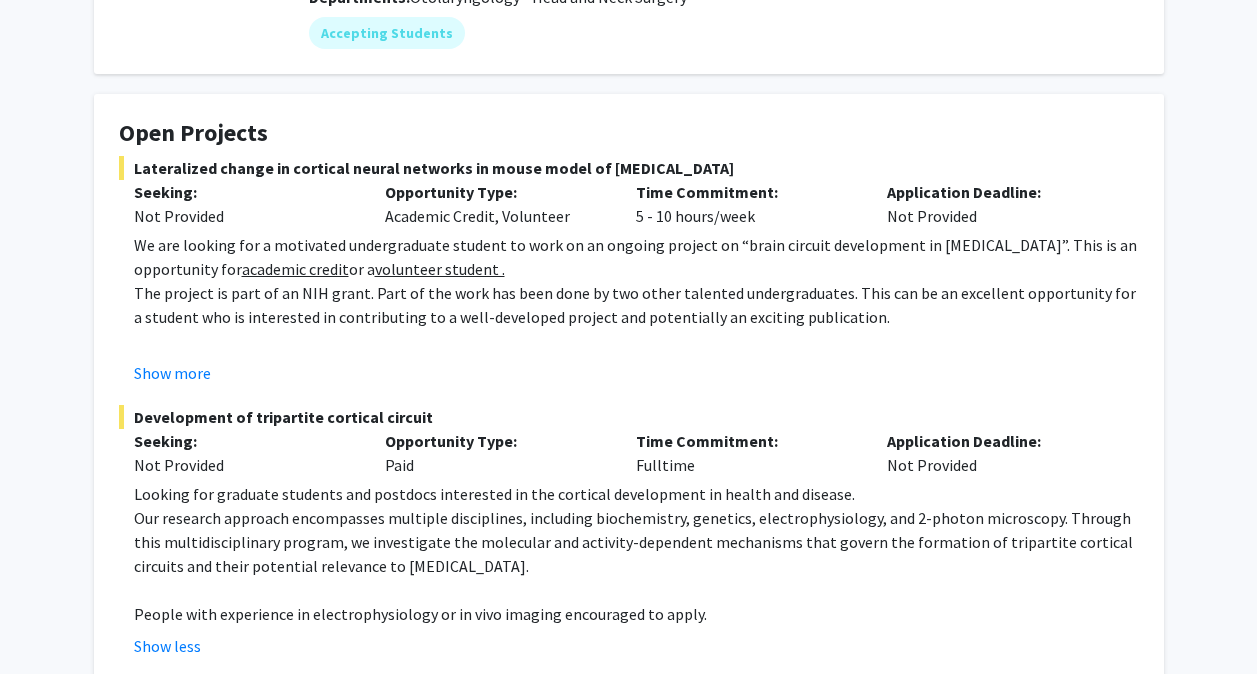 scroll, scrollTop: 289, scrollLeft: 0, axis: vertical 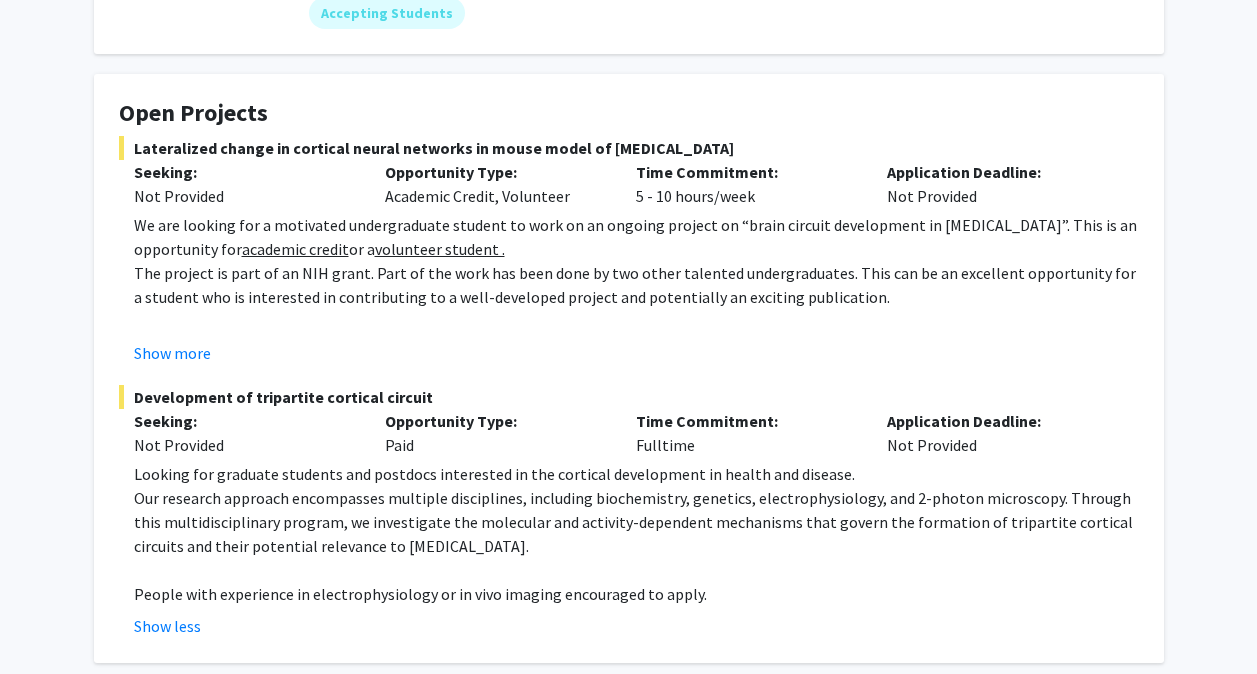 click on "Looking for graduate students and postdocs interested in the cortical development in health and disease." 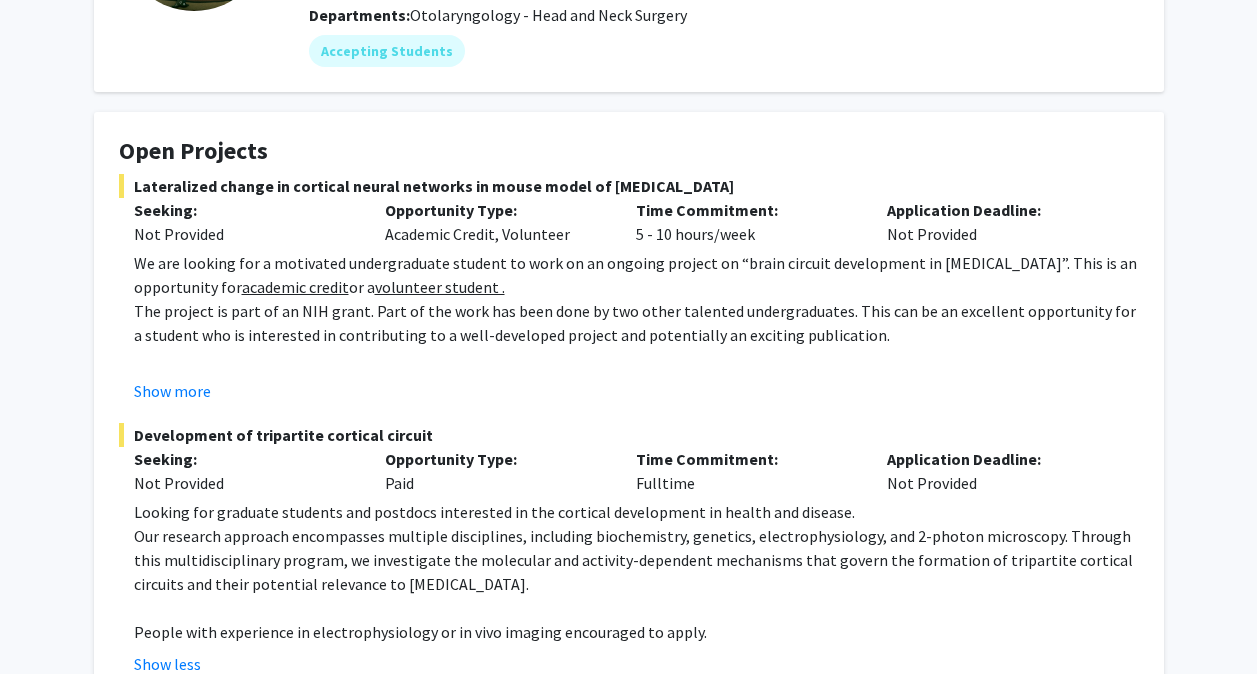scroll, scrollTop: 252, scrollLeft: 0, axis: vertical 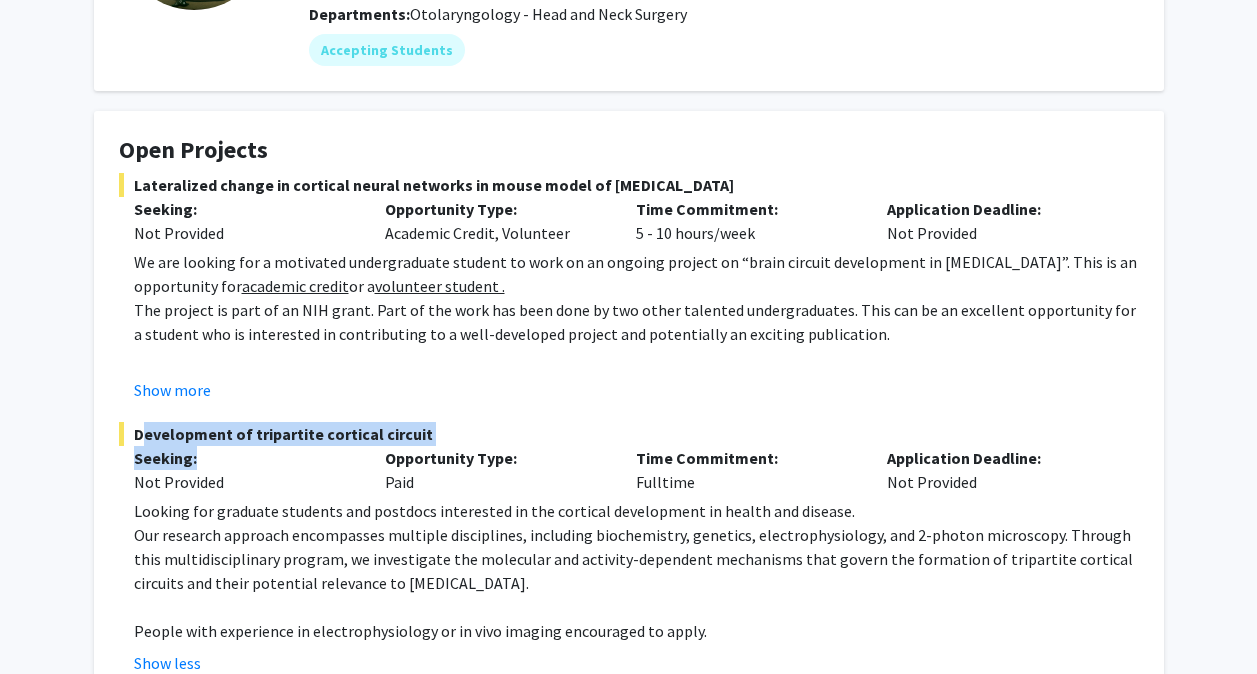 drag, startPoint x: 136, startPoint y: 428, endPoint x: 203, endPoint y: 456, distance: 72.615425 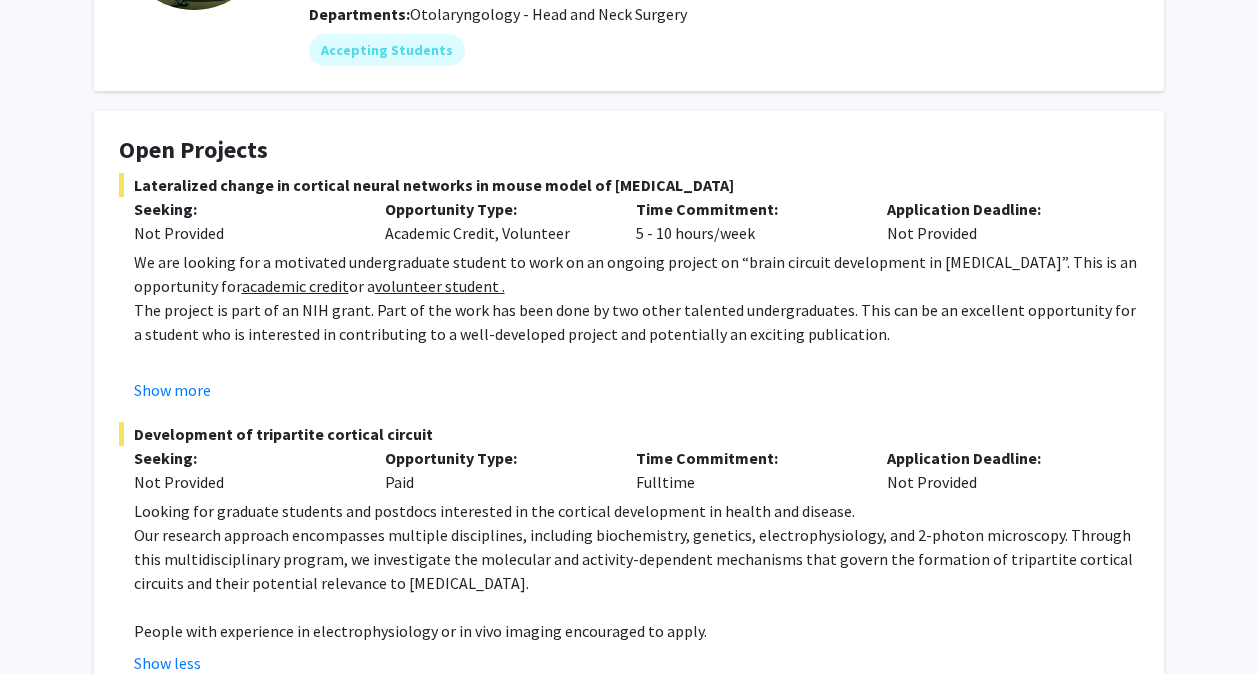 drag, startPoint x: 203, startPoint y: 456, endPoint x: 223, endPoint y: 478, distance: 29.732138 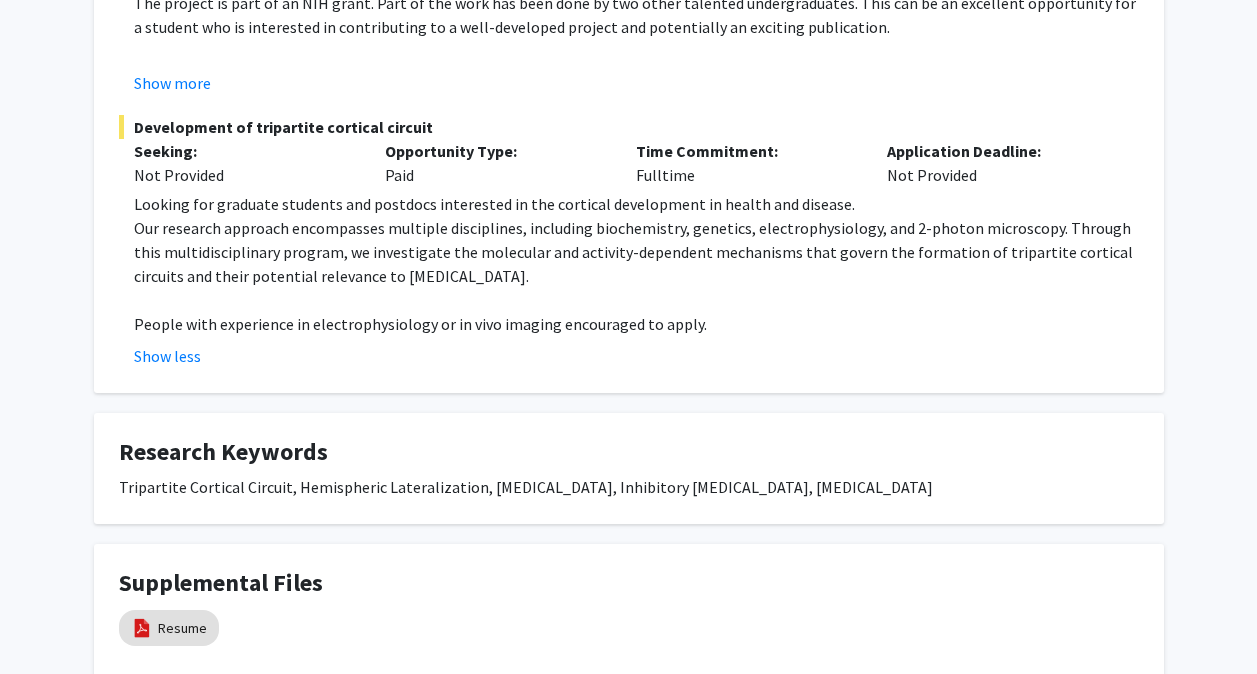 scroll, scrollTop: 560, scrollLeft: 0, axis: vertical 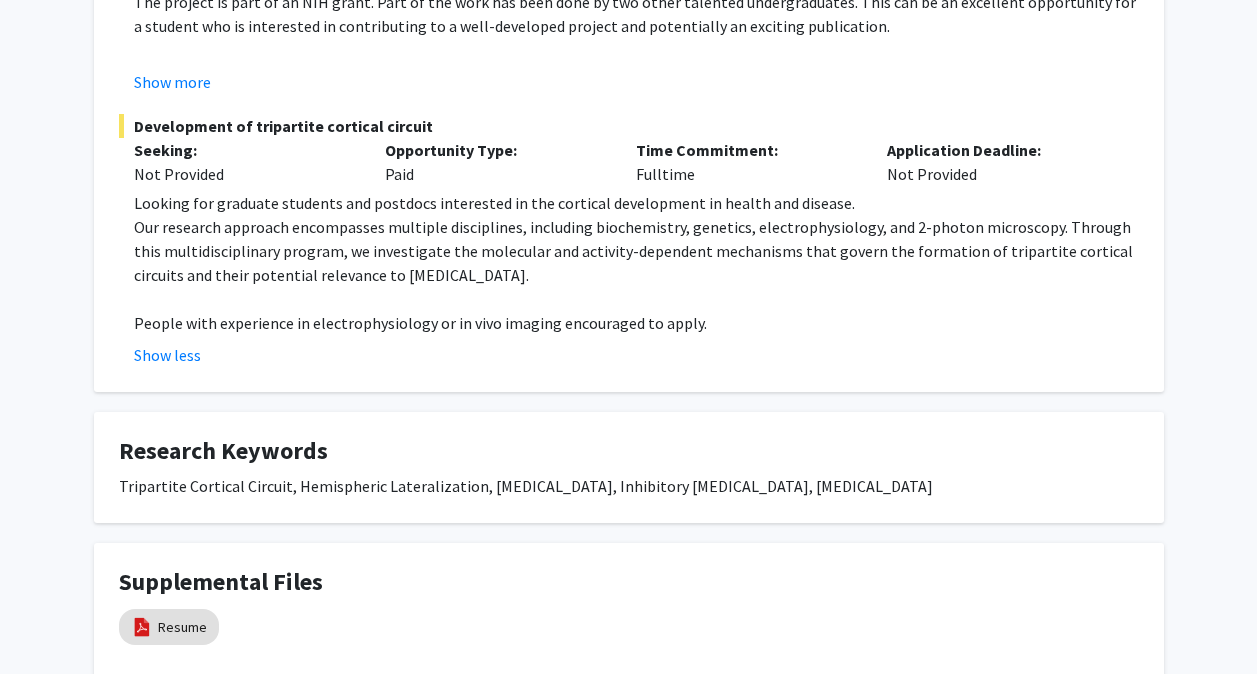 click 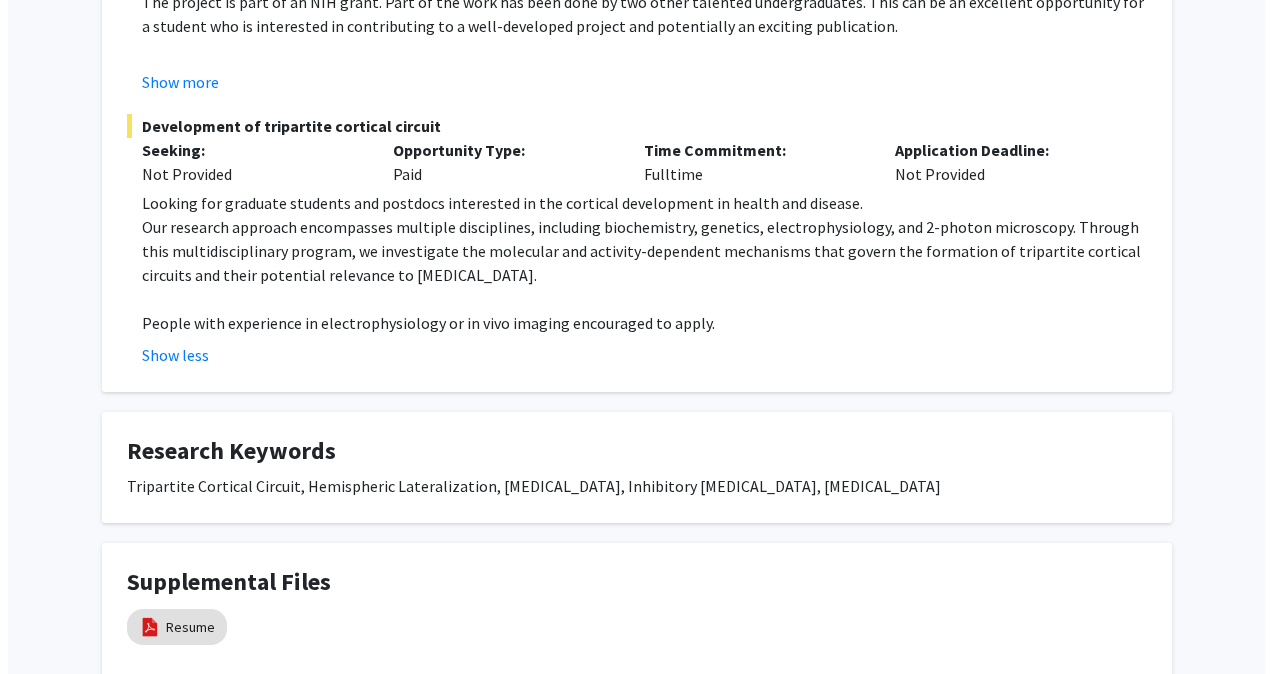 scroll, scrollTop: 702, scrollLeft: 0, axis: vertical 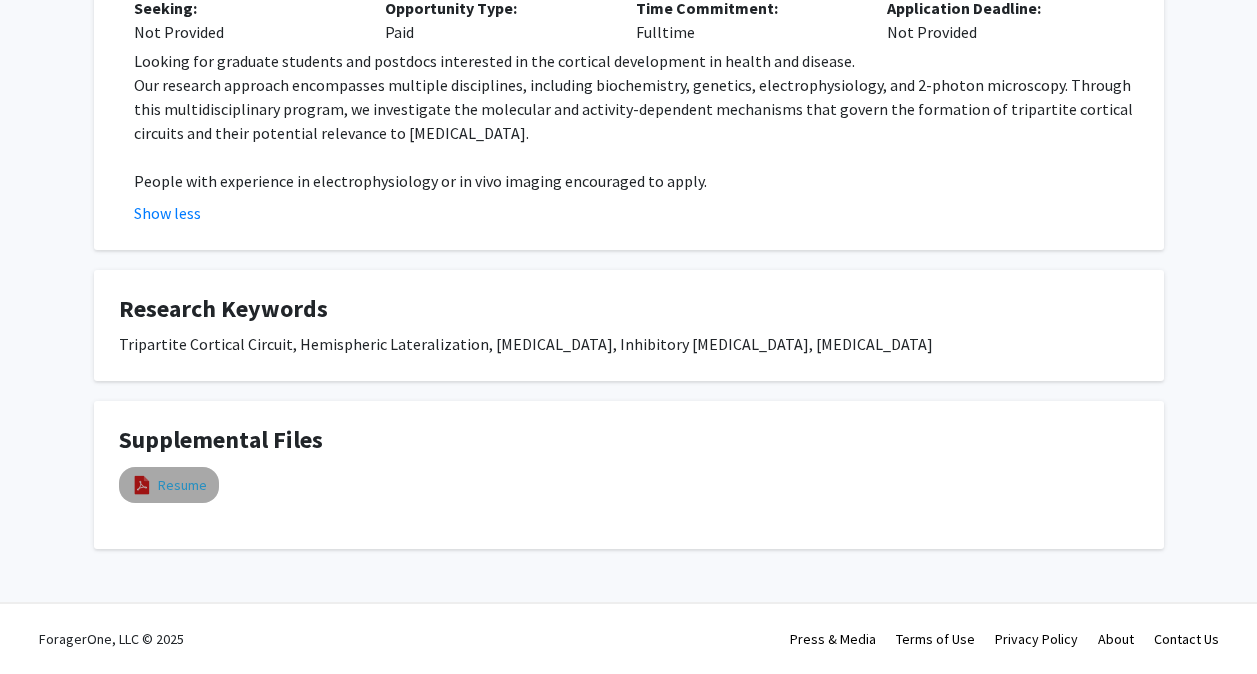 click on "Resume" at bounding box center (182, 485) 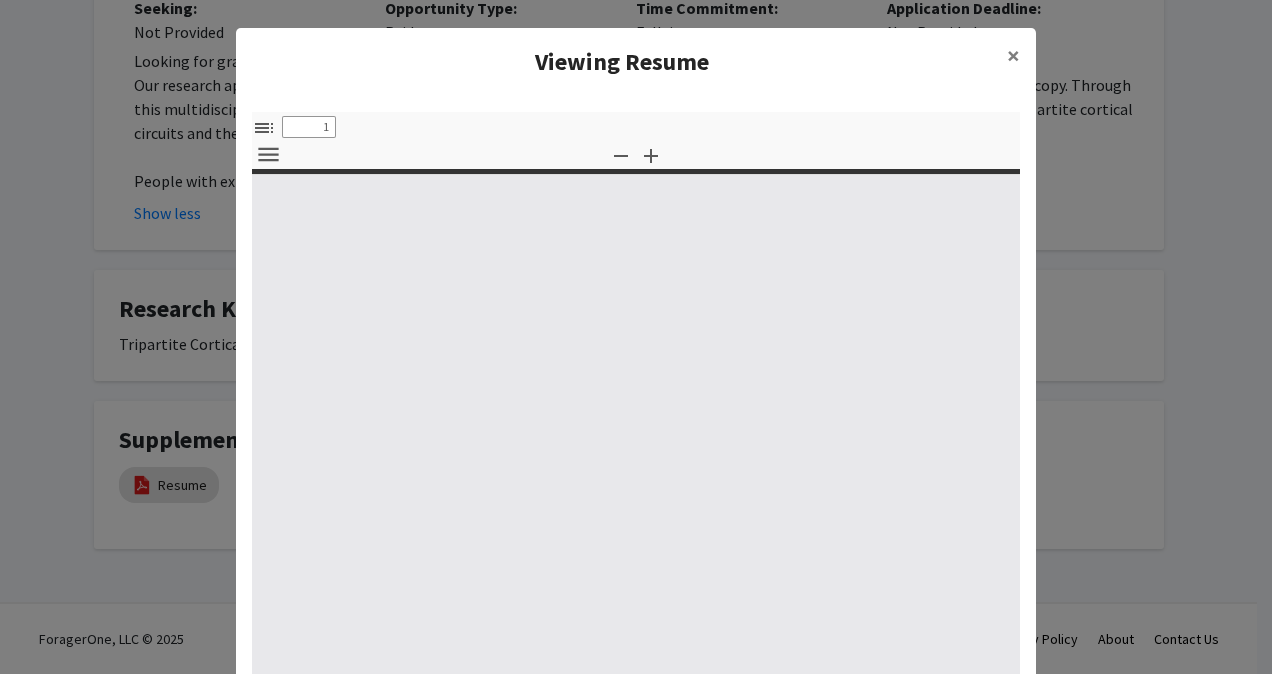 select on "custom" 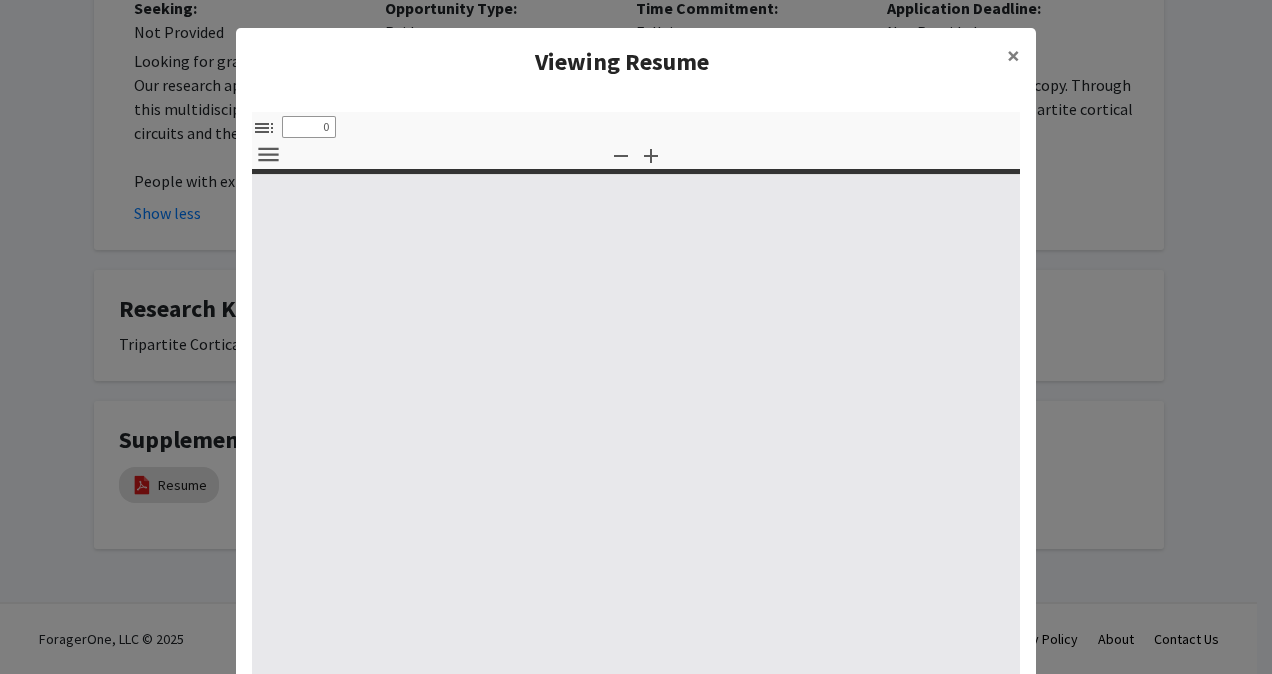 select on "custom" 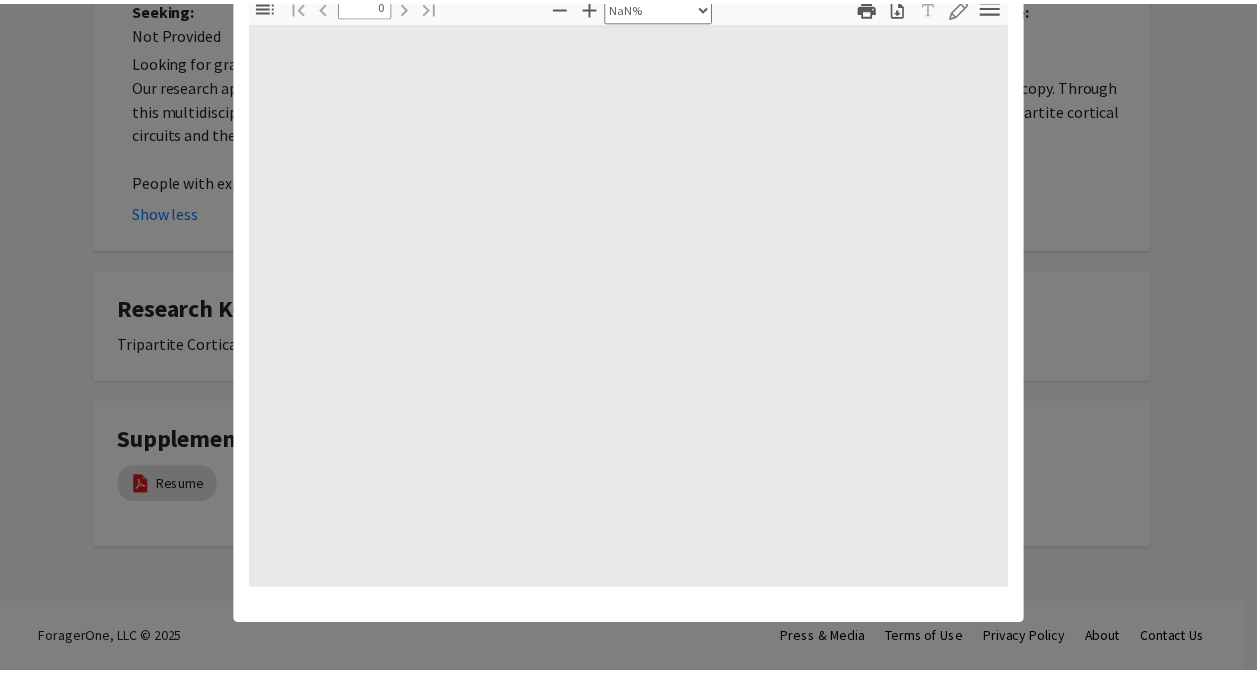 scroll, scrollTop: 0, scrollLeft: 0, axis: both 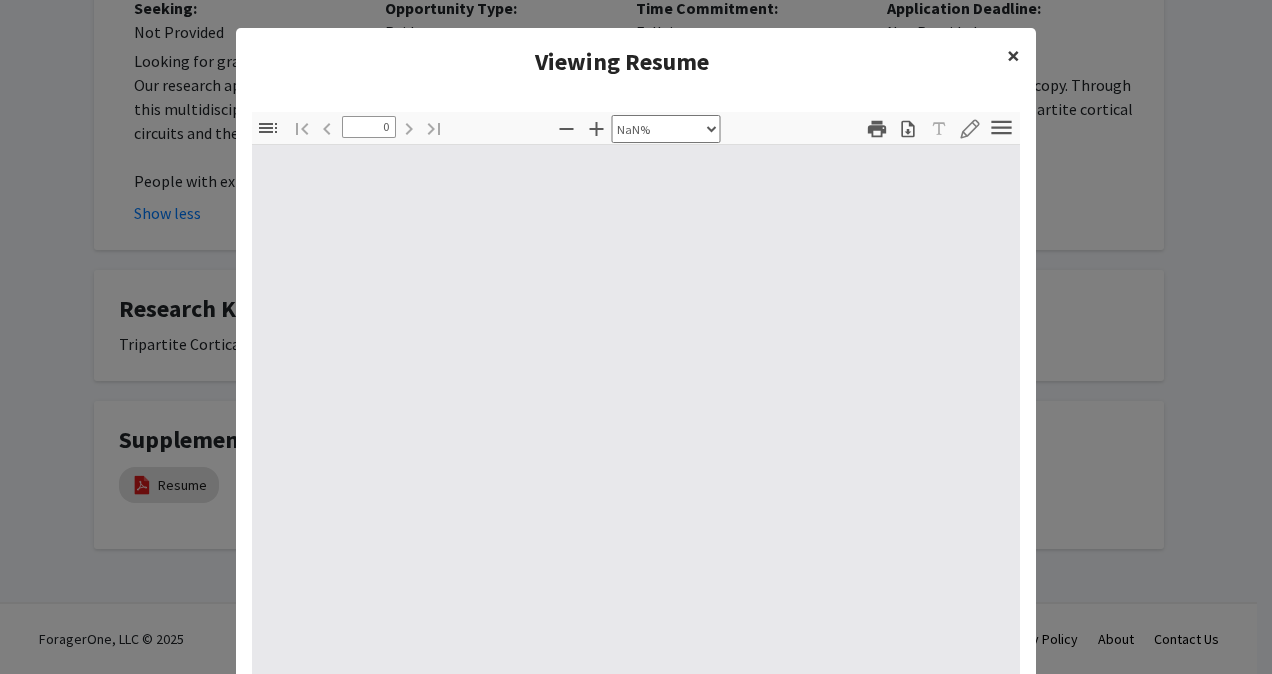 click on "×" 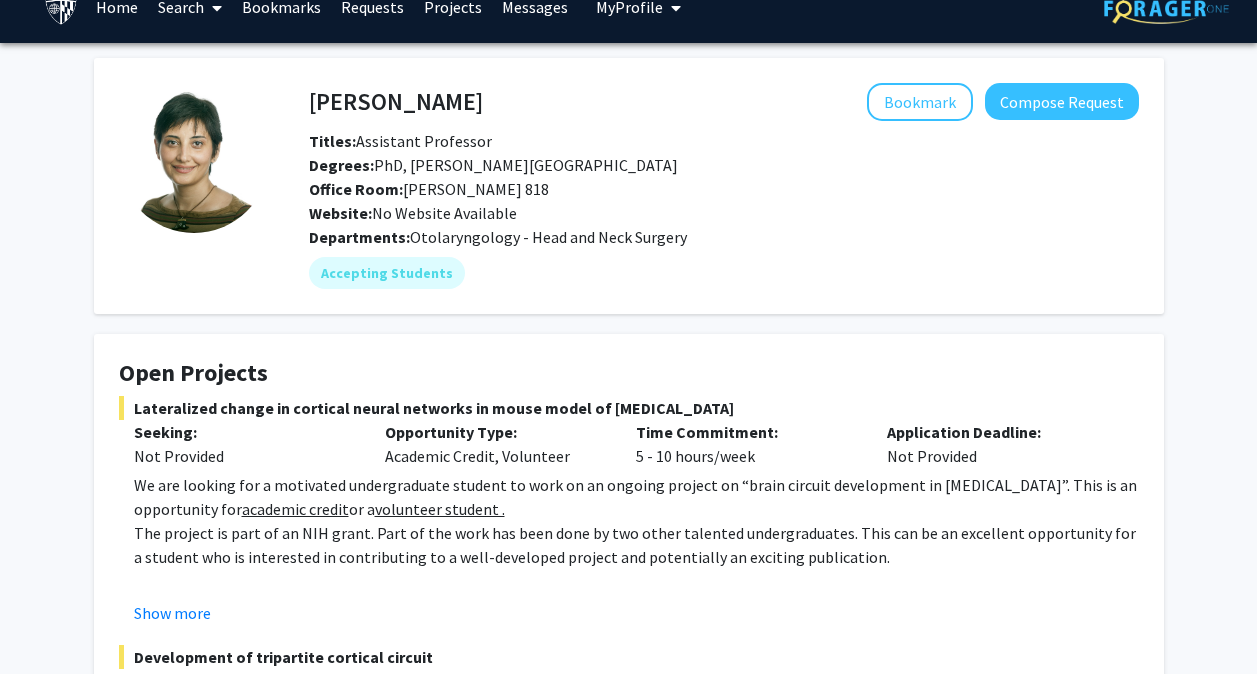 scroll, scrollTop: 0, scrollLeft: 0, axis: both 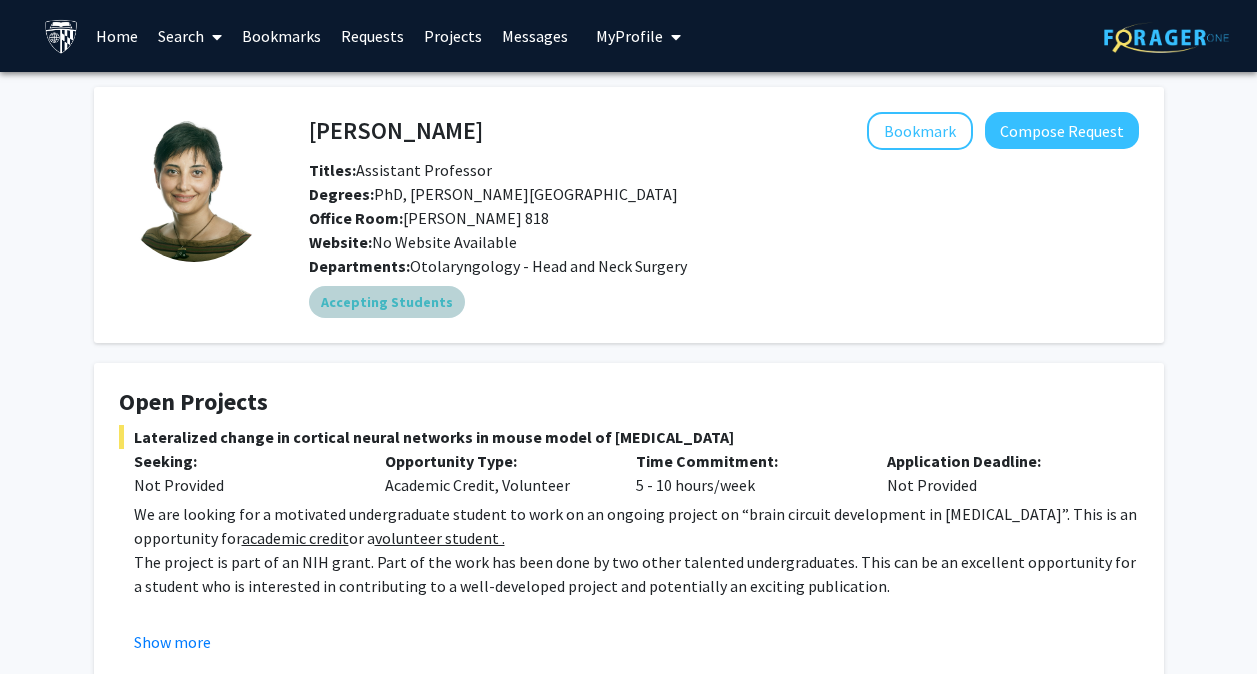 click on "Accepting Students" at bounding box center [387, 302] 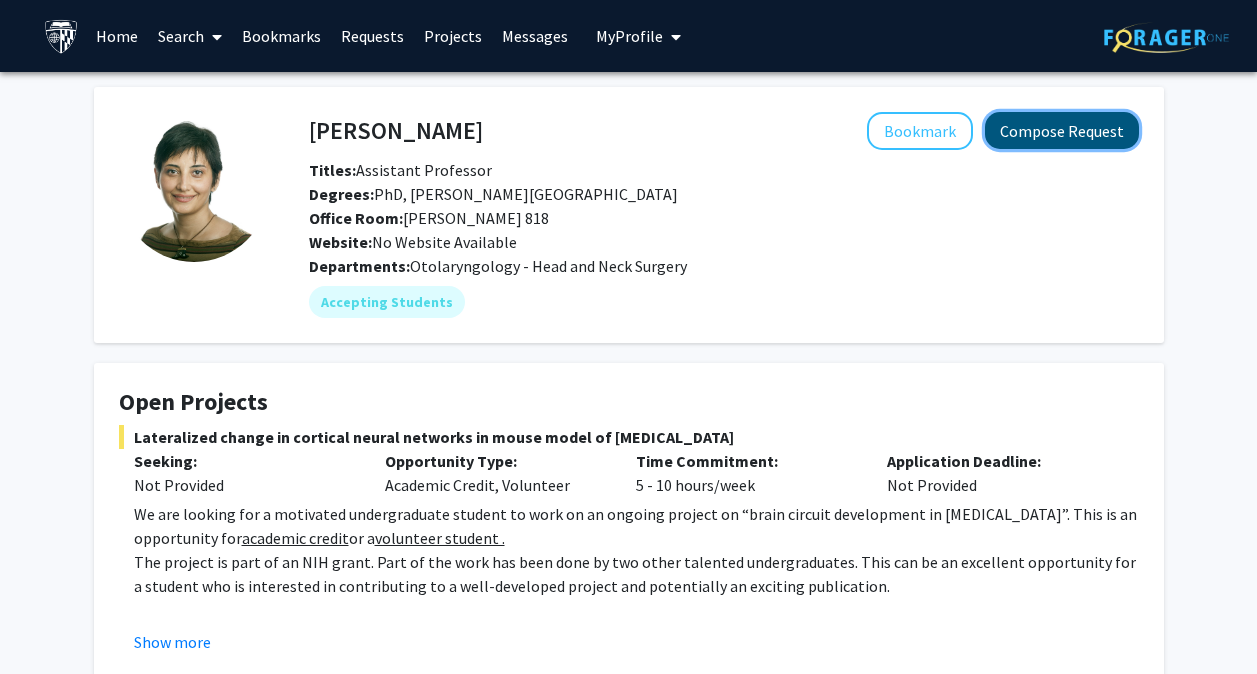 click on "Compose Request" 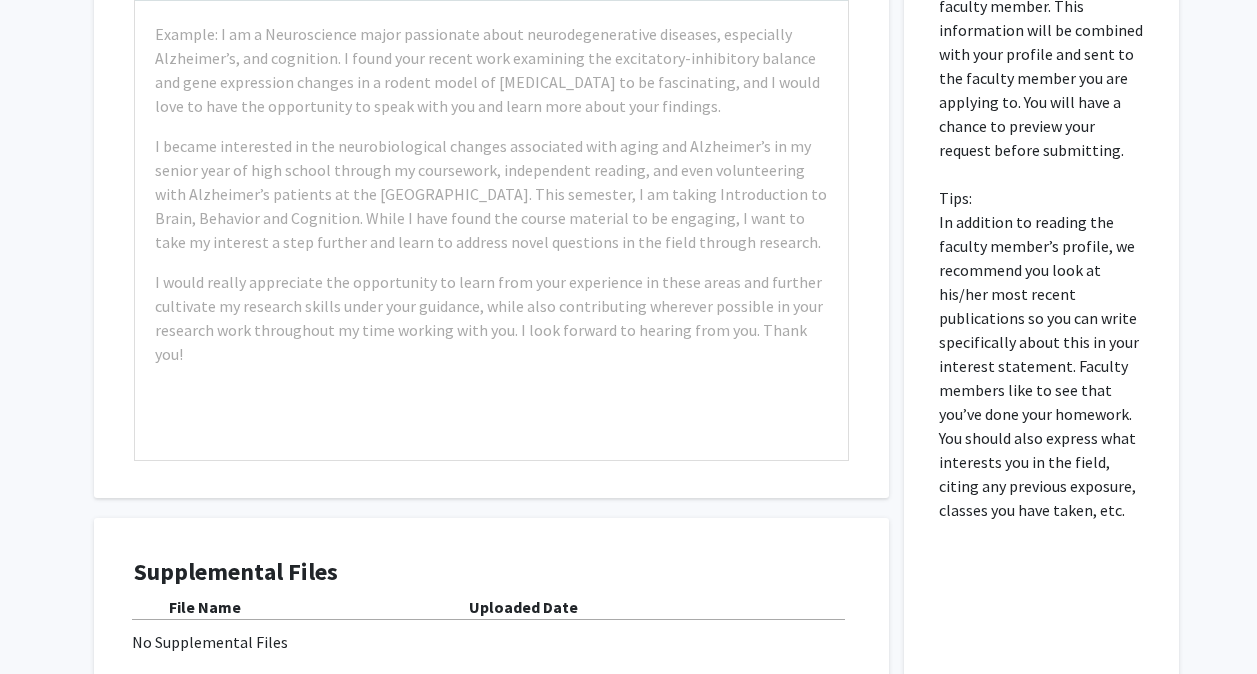 scroll, scrollTop: 965, scrollLeft: 0, axis: vertical 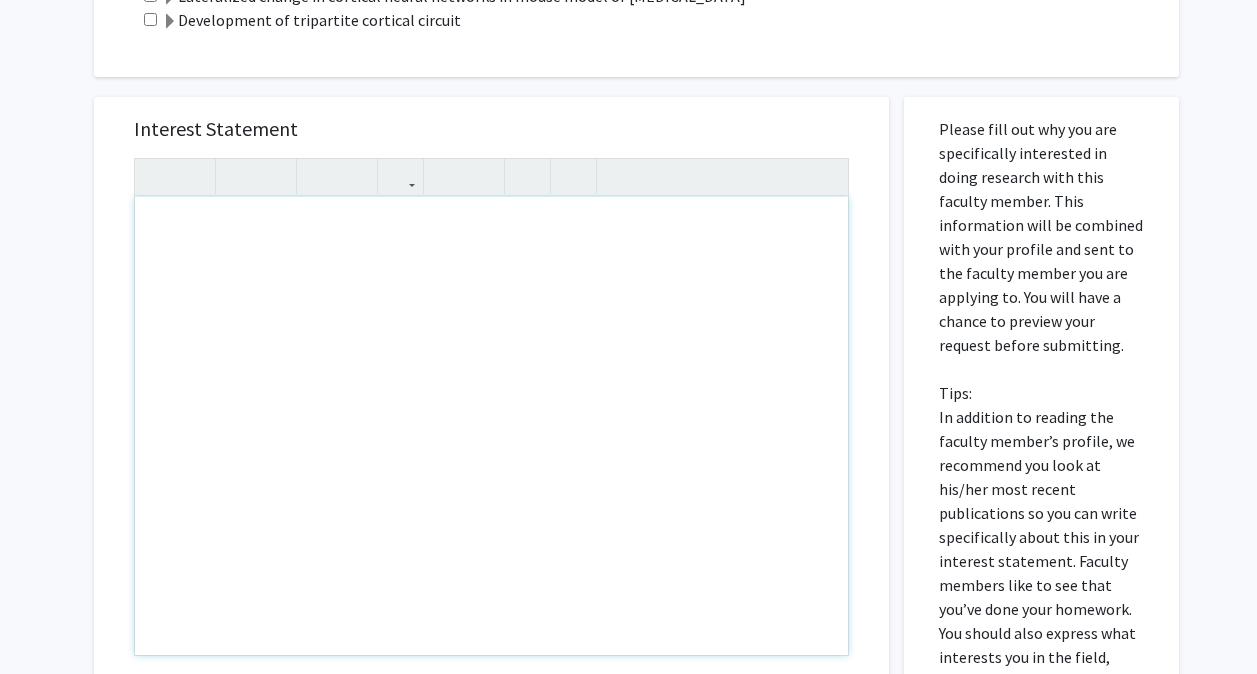 drag, startPoint x: 548, startPoint y: 346, endPoint x: 411, endPoint y: 293, distance: 146.89452 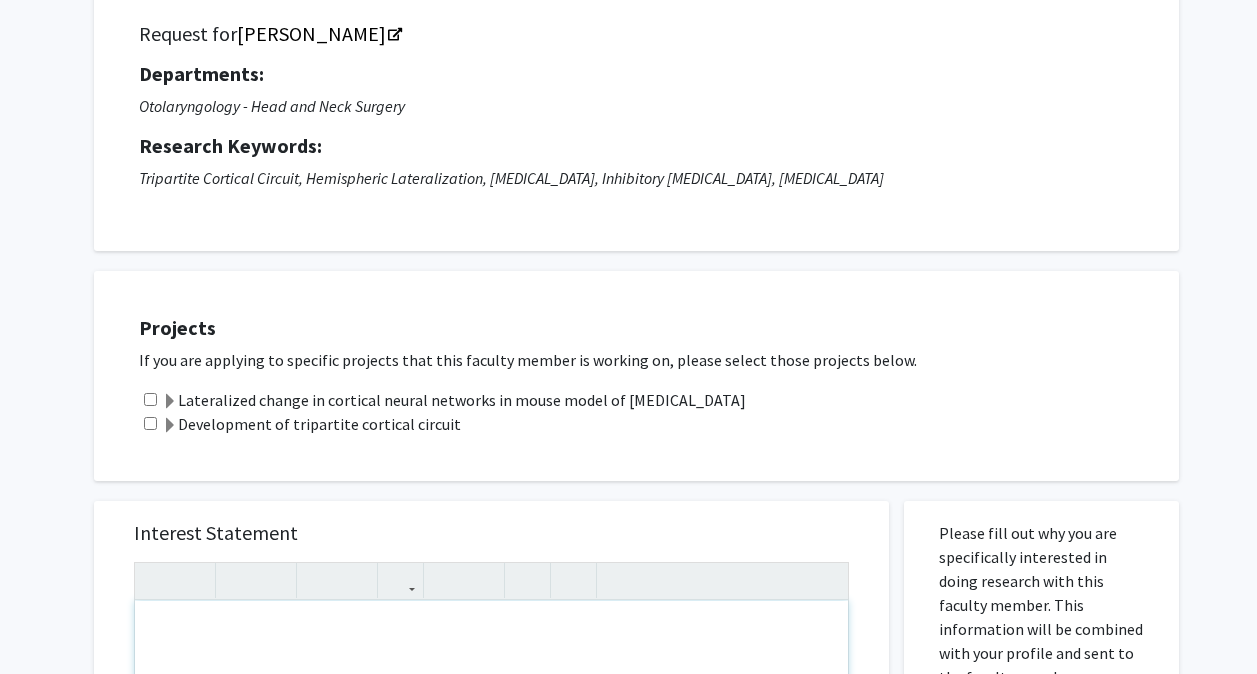 scroll, scrollTop: 142, scrollLeft: 0, axis: vertical 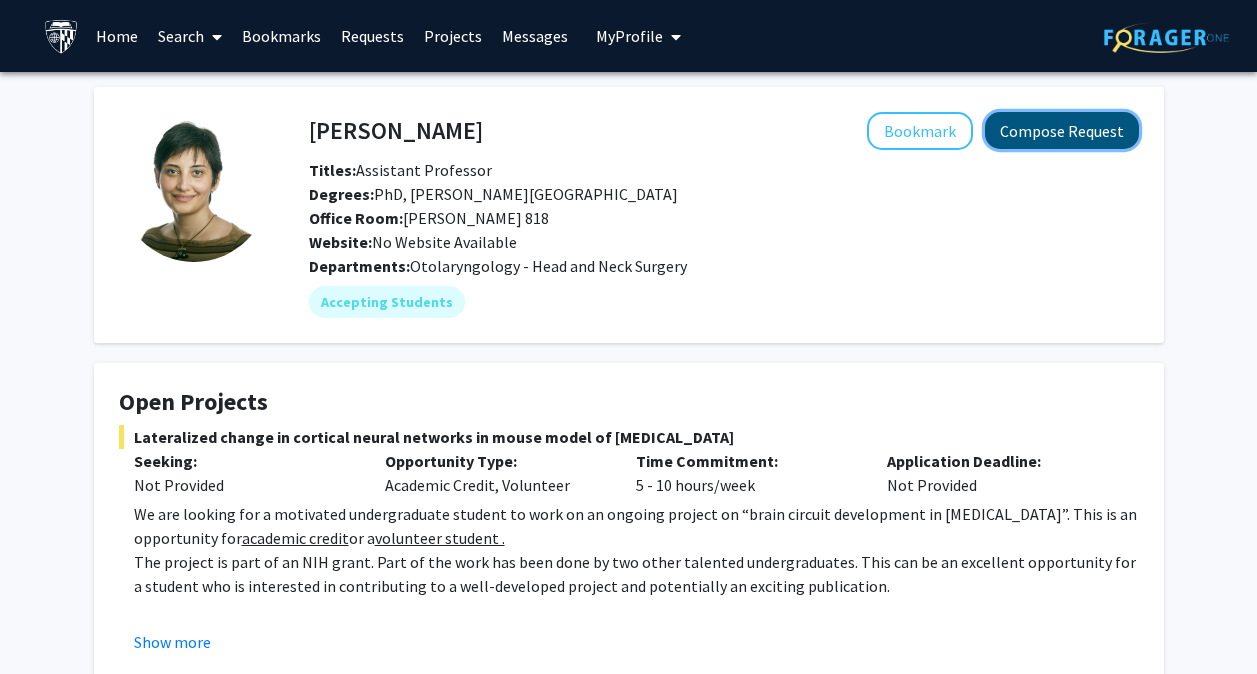 click on "Compose Request" 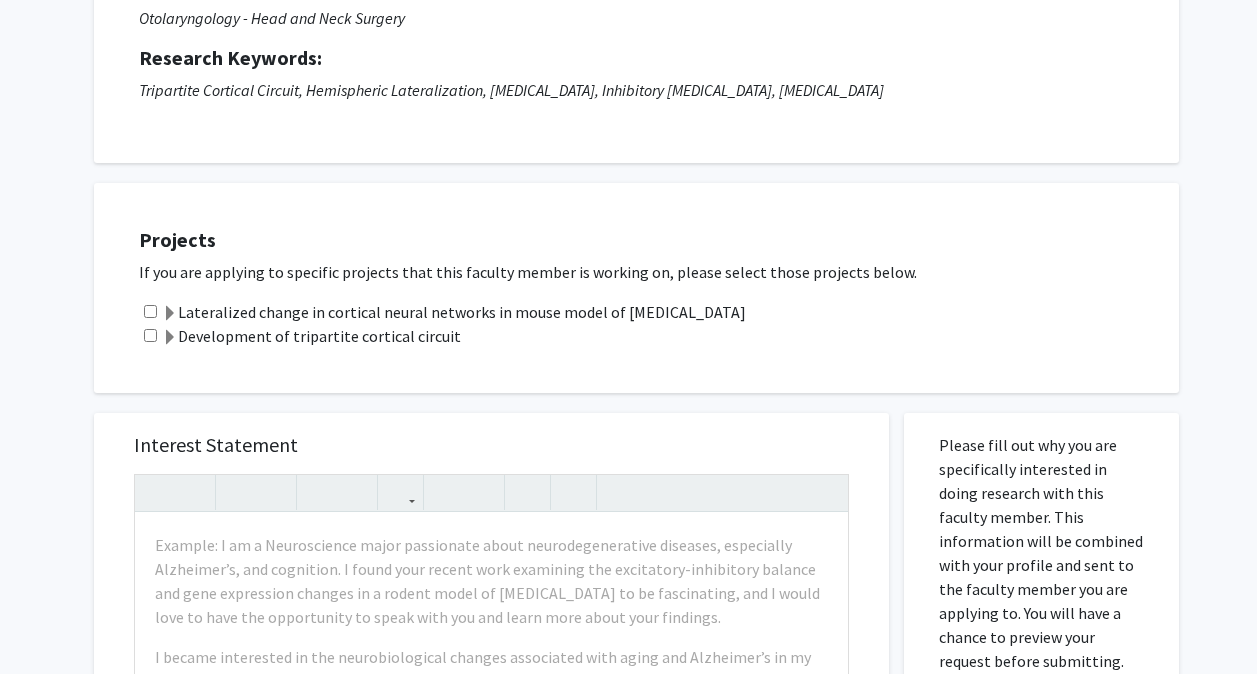scroll, scrollTop: 236, scrollLeft: 0, axis: vertical 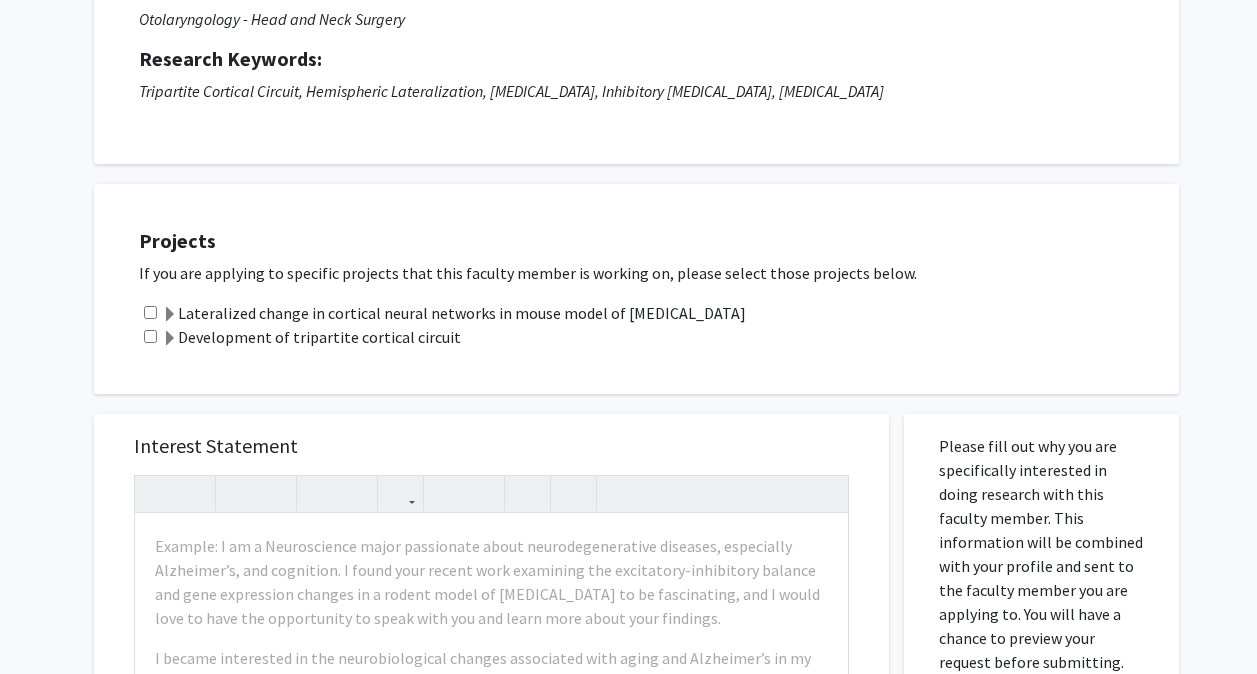 click 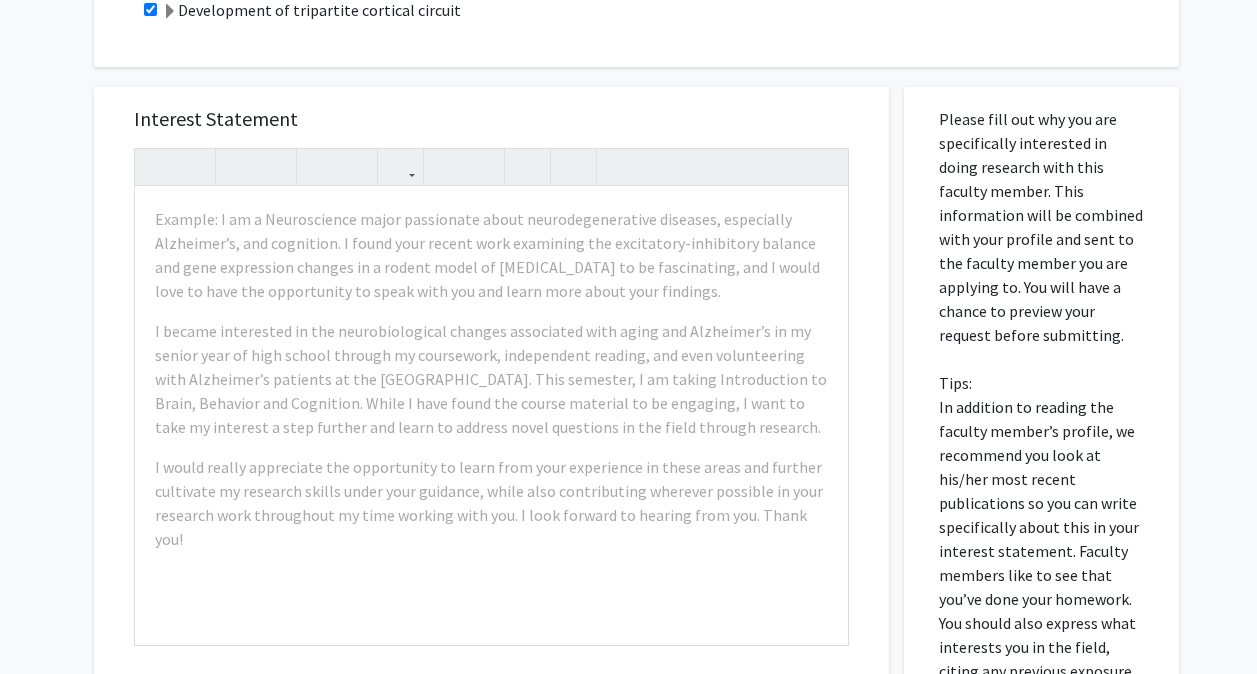 scroll, scrollTop: 563, scrollLeft: 0, axis: vertical 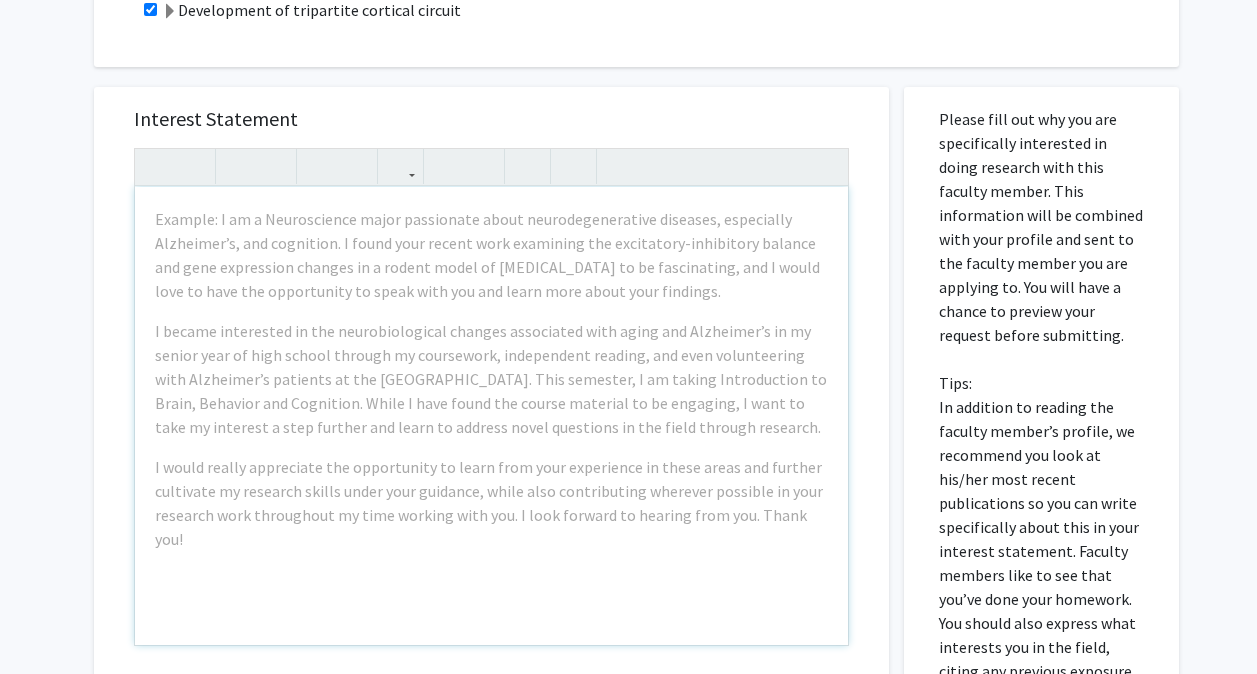 click on "Interest Statement
Example: I am a Neuroscience major passionate about neurodegenerative diseases, especially Alzheimer’s, and cognition. I found your recent work examining the excitatory-inhibitory balance and gene expression changes in a rodent model of cognitive impairment to be fascinating, and I would love to have the opportunity to speak with you and learn more about your findings.
I became interested in the neurobiological changes associated with aging and Alzheimer’s in my senior year of high school through my coursework, independent reading, and even volunteering with Alzheimer’s patients at the VA Hospital. This semester, I am taking Introduction to Brain, Behavior and Cognition. While I have found the course material to be engaging, I want to take my interest a step further and learn to address novel questions in the field through research.
Insert link Remove link" at bounding box center [491, 385] 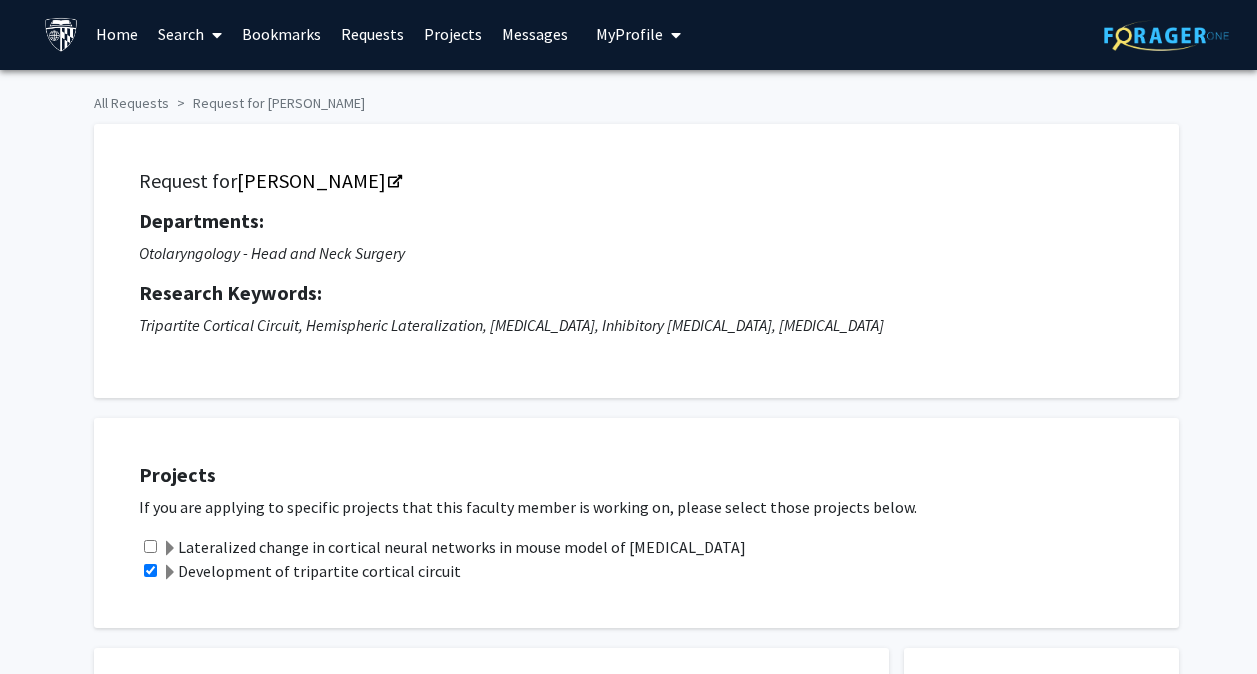 scroll, scrollTop: 0, scrollLeft: 0, axis: both 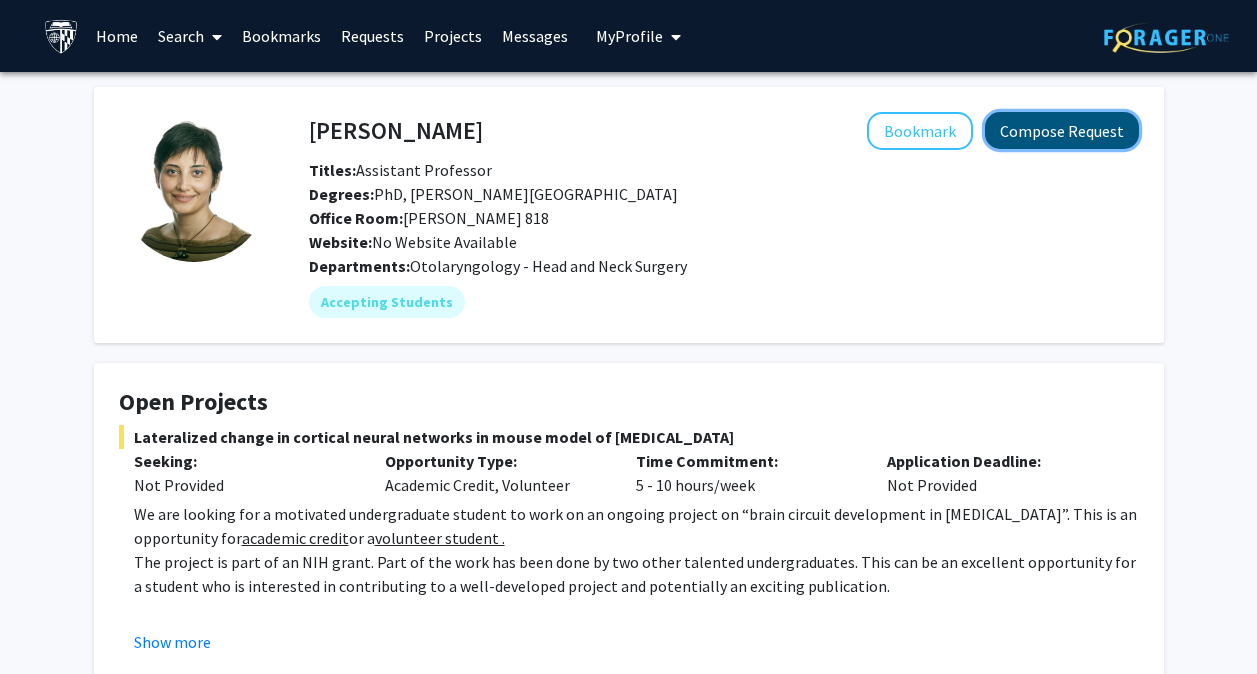 click on "Compose Request" 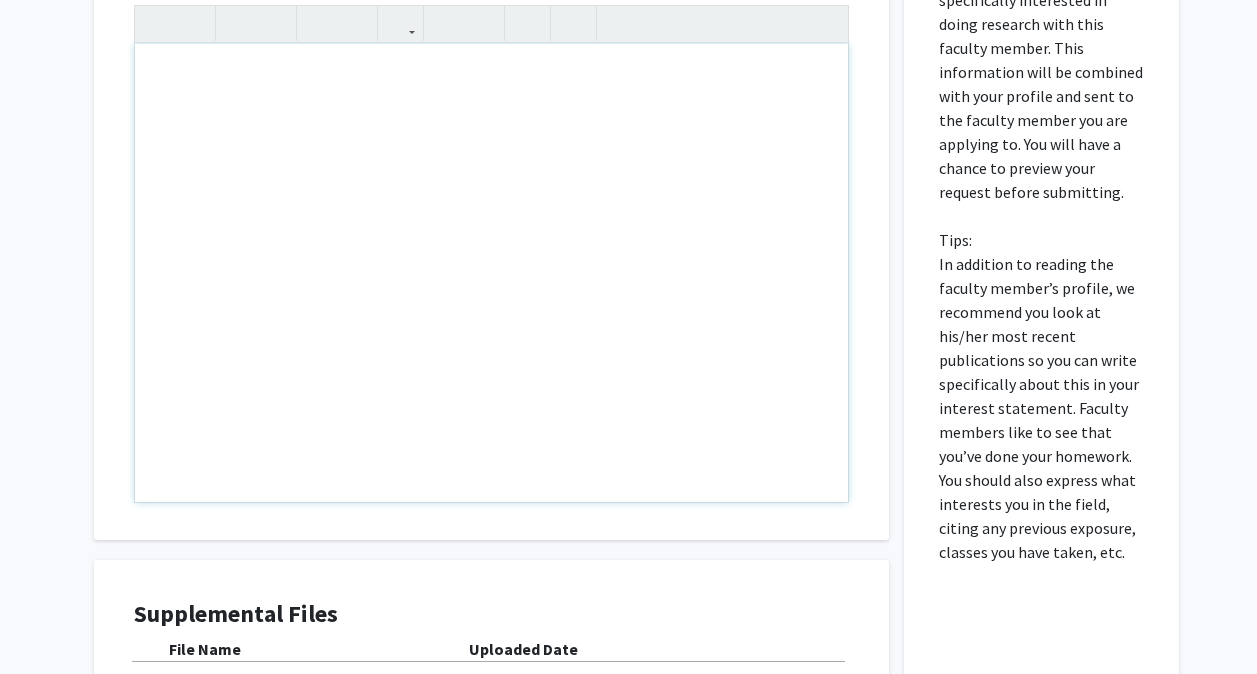 click at bounding box center (491, 273) 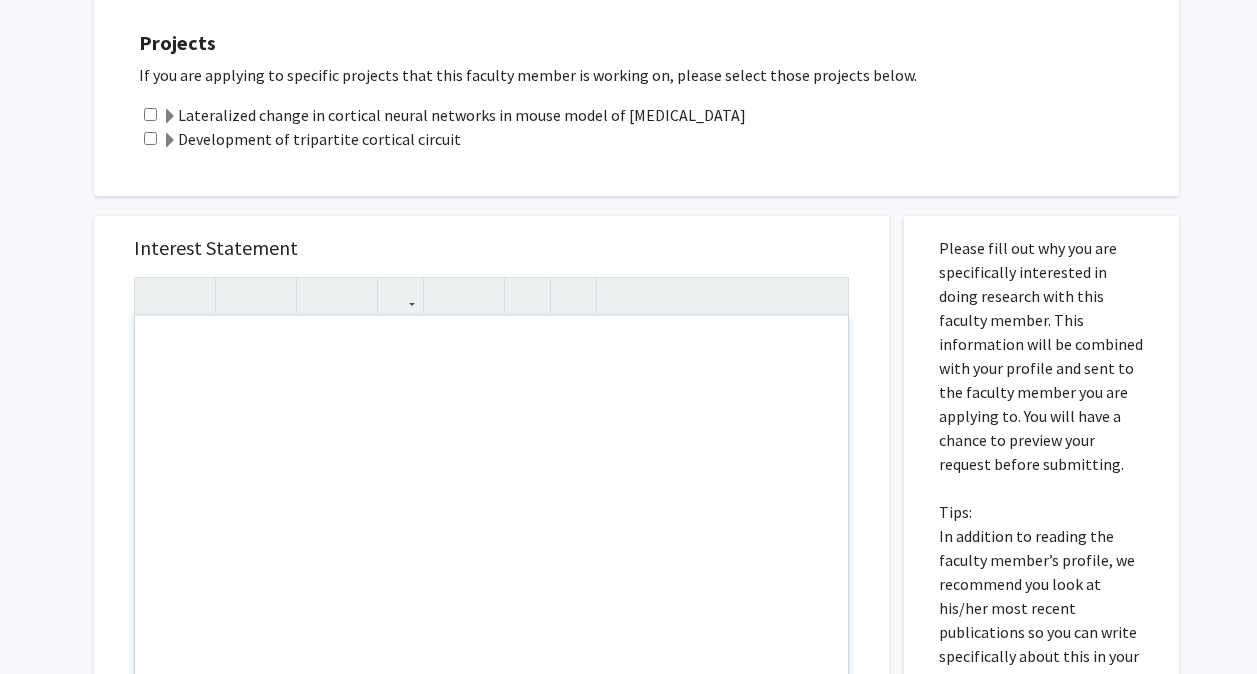 scroll, scrollTop: 433, scrollLeft: 0, axis: vertical 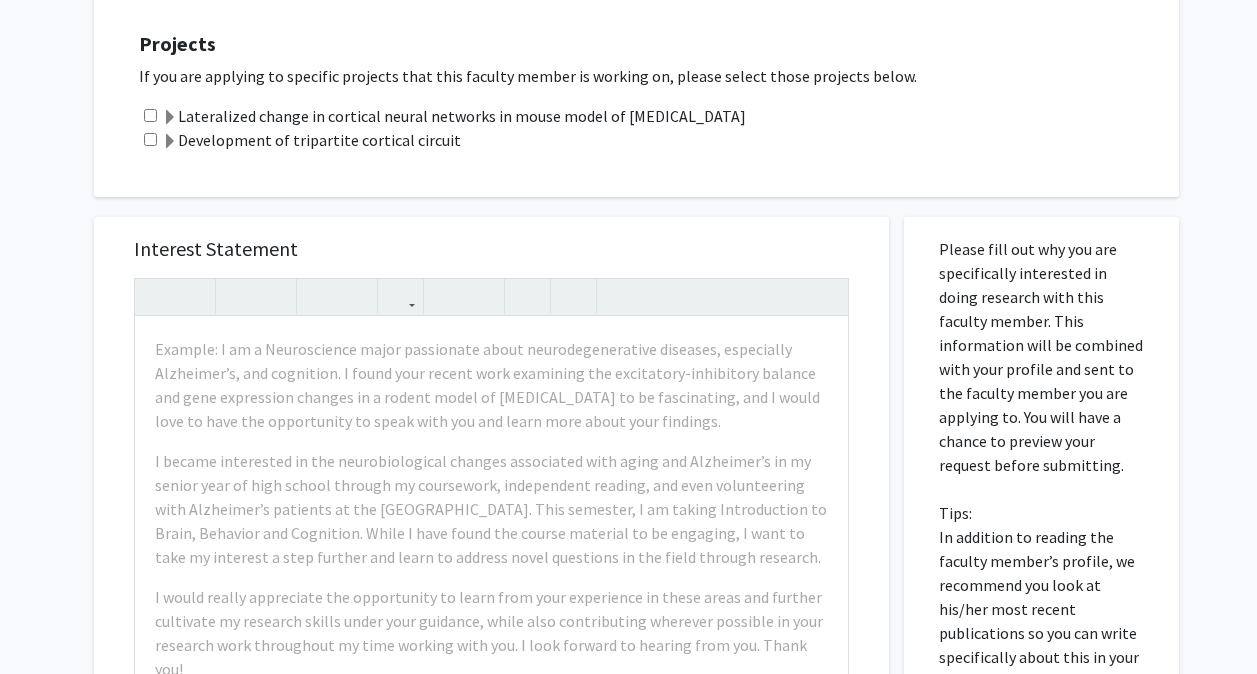 click 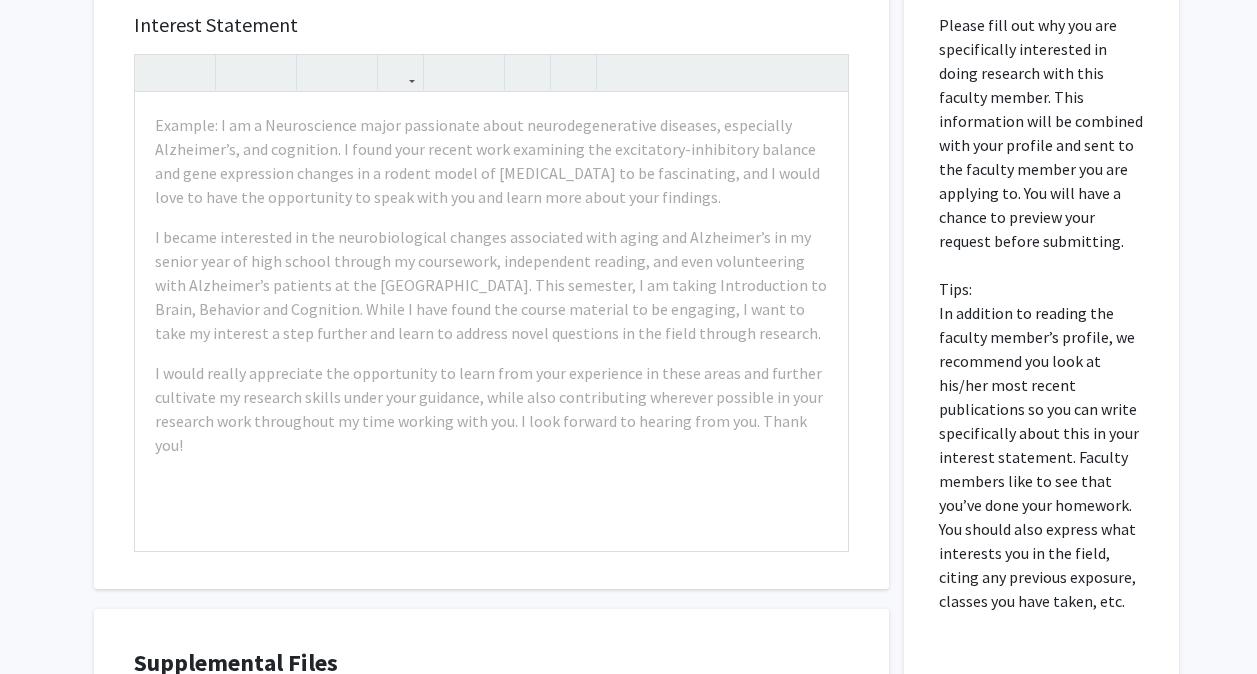 scroll, scrollTop: 658, scrollLeft: 0, axis: vertical 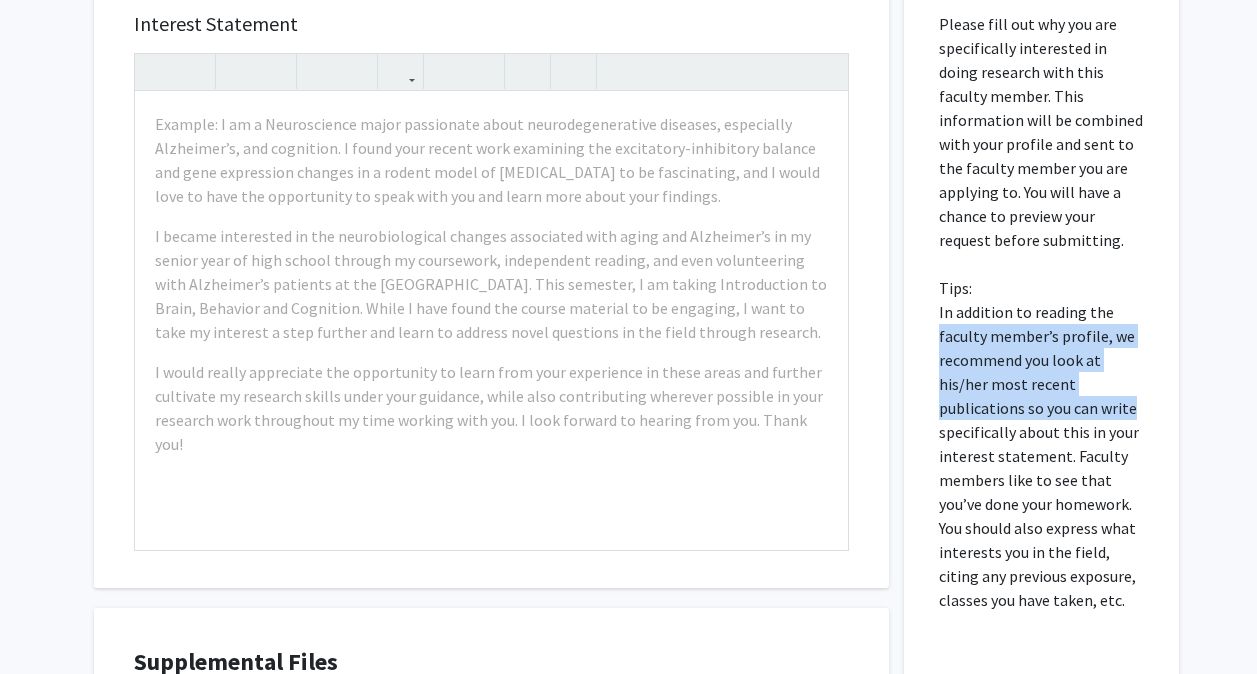 drag, startPoint x: 1191, startPoint y: 303, endPoint x: 1156, endPoint y: 417, distance: 119.25183 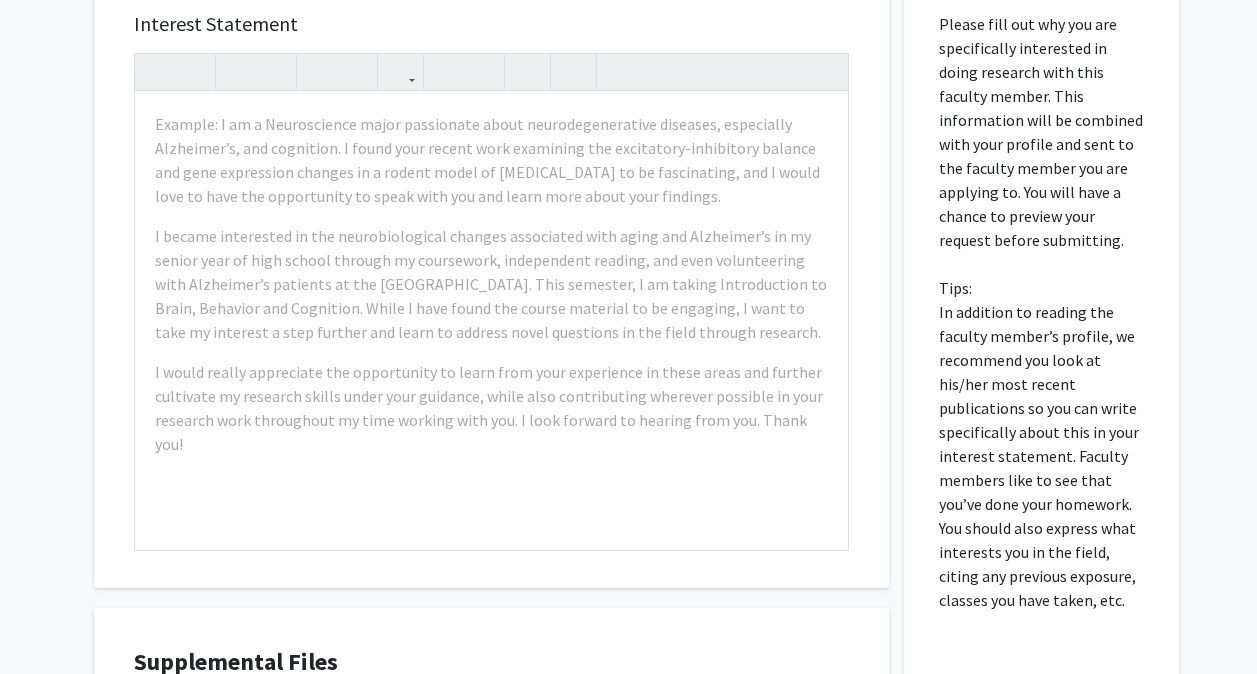 drag, startPoint x: 1156, startPoint y: 417, endPoint x: 1125, endPoint y: 252, distance: 167.88687 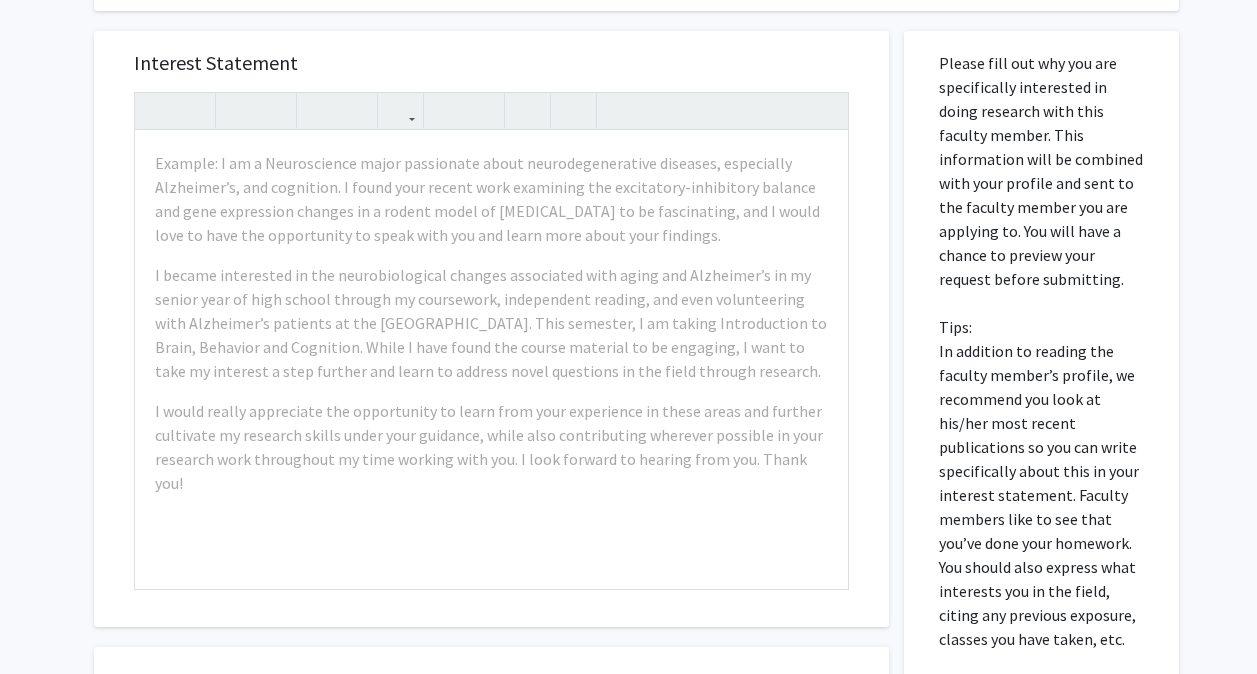 scroll, scrollTop: 616, scrollLeft: 0, axis: vertical 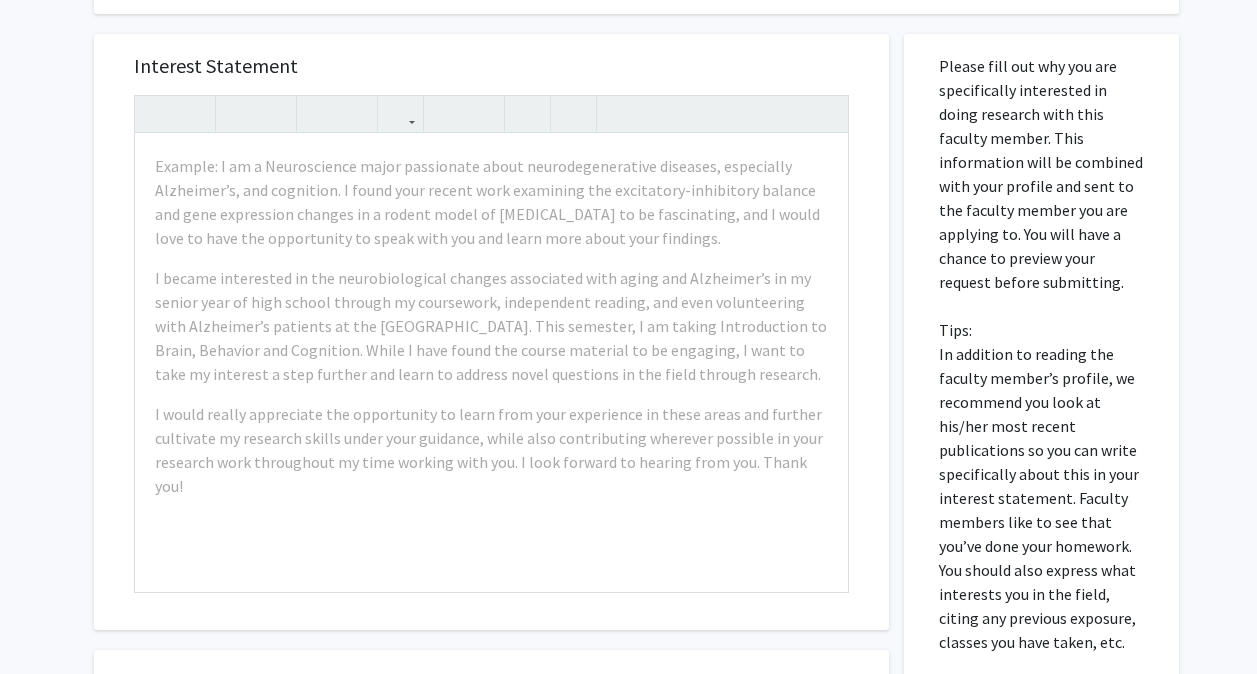 click on "Please fill out why you are specifically interested in doing research with this faculty member. This information will be combined with your profile and sent to the faculty member you are applying to. You will have a chance to preview your request before submitting.   Tips:  In addition to reading the faculty member’s profile, we recommend you look at his/her most recent publications so you can write specifically about this in your interest statement. Faculty members like to see that you’ve done your homework. You should also express what interests you in the field, citing any previous exposure, classes you have taken, etc." at bounding box center (1041, 354) 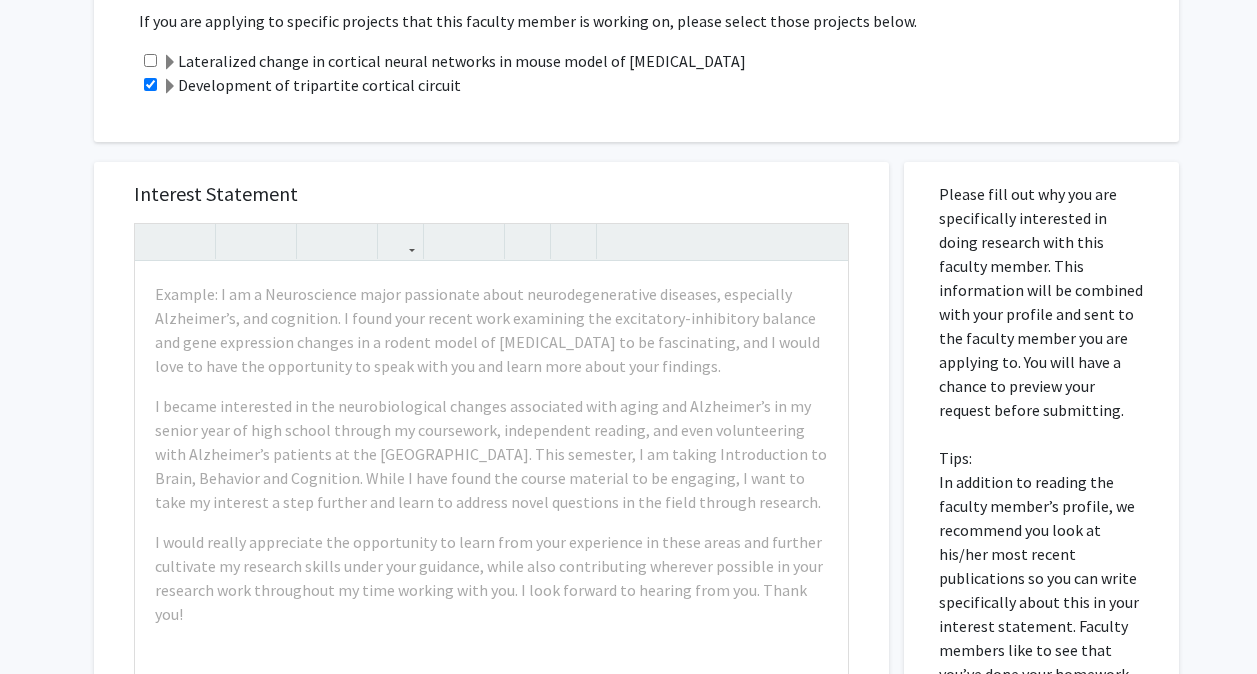 scroll, scrollTop: 489, scrollLeft: 0, axis: vertical 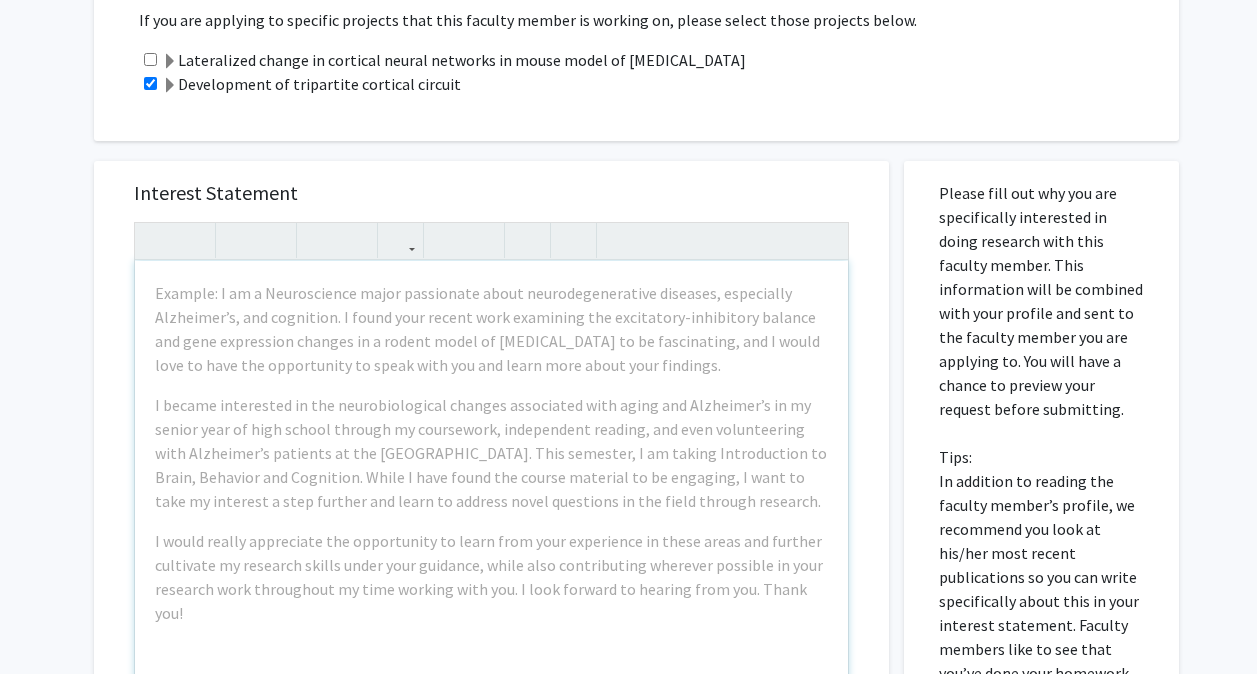 click on "Interest Statement
Example: I am a Neuroscience major passionate about neurodegenerative diseases, especially Alzheimer’s, and cognition. I found your recent work examining the excitatory-inhibitory balance and gene expression changes in a rodent model of cognitive impairment to be fascinating, and I would love to have the opportunity to speak with you and learn more about your findings.
I became interested in the neurobiological changes associated with aging and Alzheimer’s in my senior year of high school through my coursework, independent reading, and even volunteering with Alzheimer’s patients at the VA Hospital. This semester, I am taking Introduction to Brain, Behavior and Cognition. While I have found the course material to be engaging, I want to take my interest a step further and learn to address novel questions in the field through research.
Insert link Remove link" at bounding box center (491, 459) 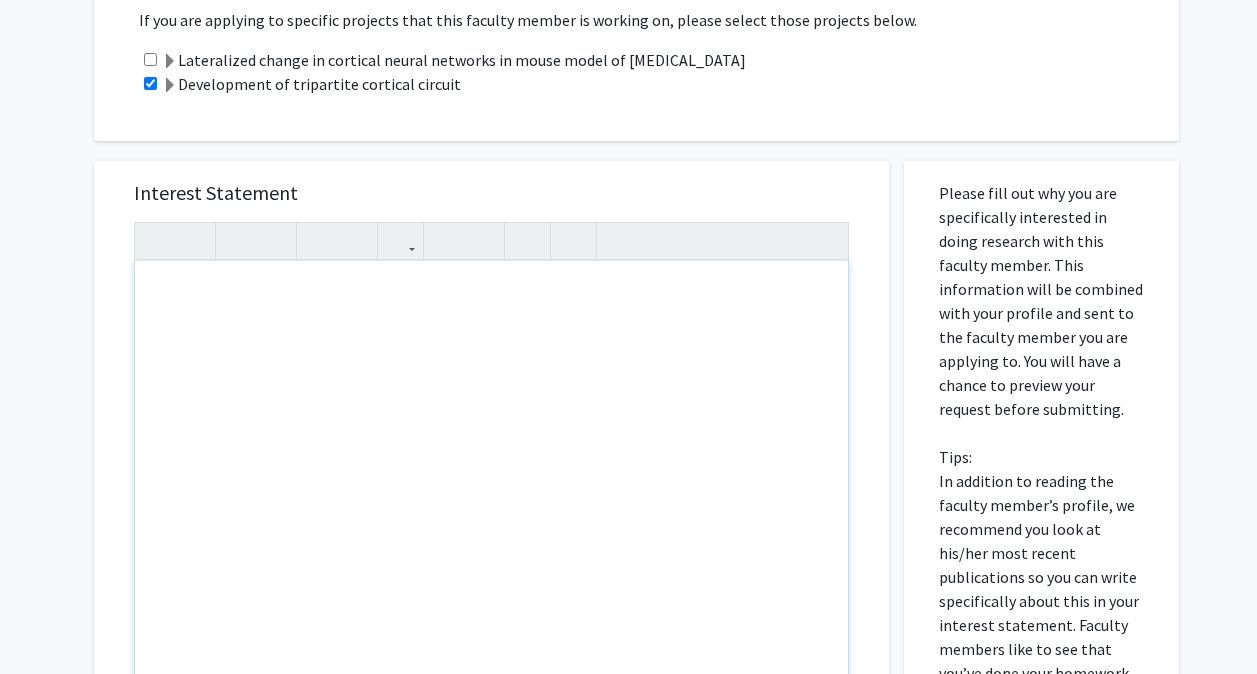 drag, startPoint x: 191, startPoint y: 299, endPoint x: 149, endPoint y: 284, distance: 44.598206 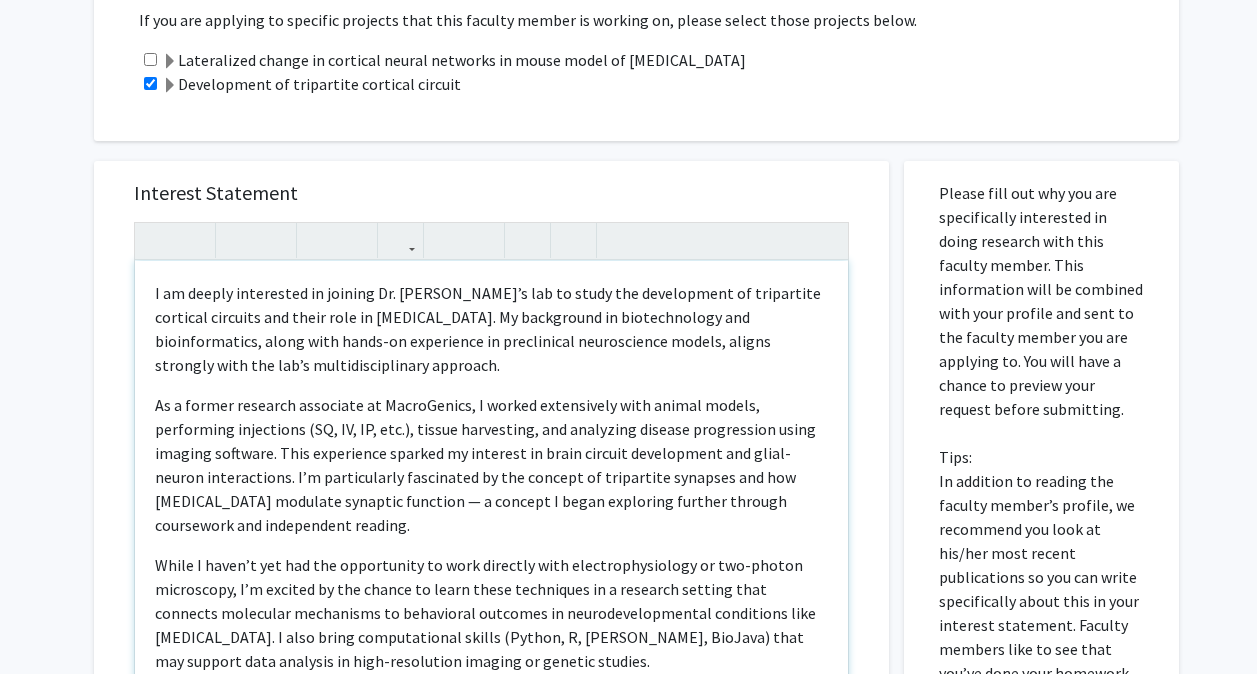 click on "I am deeply interested in joining Dr. Deemyad’s lab to study the development of tripartite cortical circuits and their role in autism spectrum disorders. My background in biotechnology and bioinformatics, along with hands-on experience in preclinical neuroscience models, aligns strongly with the lab’s multidisciplinary approach.  As a former research associate at MacroGenics, I worked extensively with animal models, performing injections (SQ, IV, IP, etc.), tissue harvesting, and analyzing disease progression using imaging software. This experience sparked my interest in brain circuit development and glial-neuron interactions. I’m particularly fascinated by the concept of tripartite synapses and how astrocytes modulate synaptic function — a concept I began exploring further through coursework and independent reading." at bounding box center [491, 490] 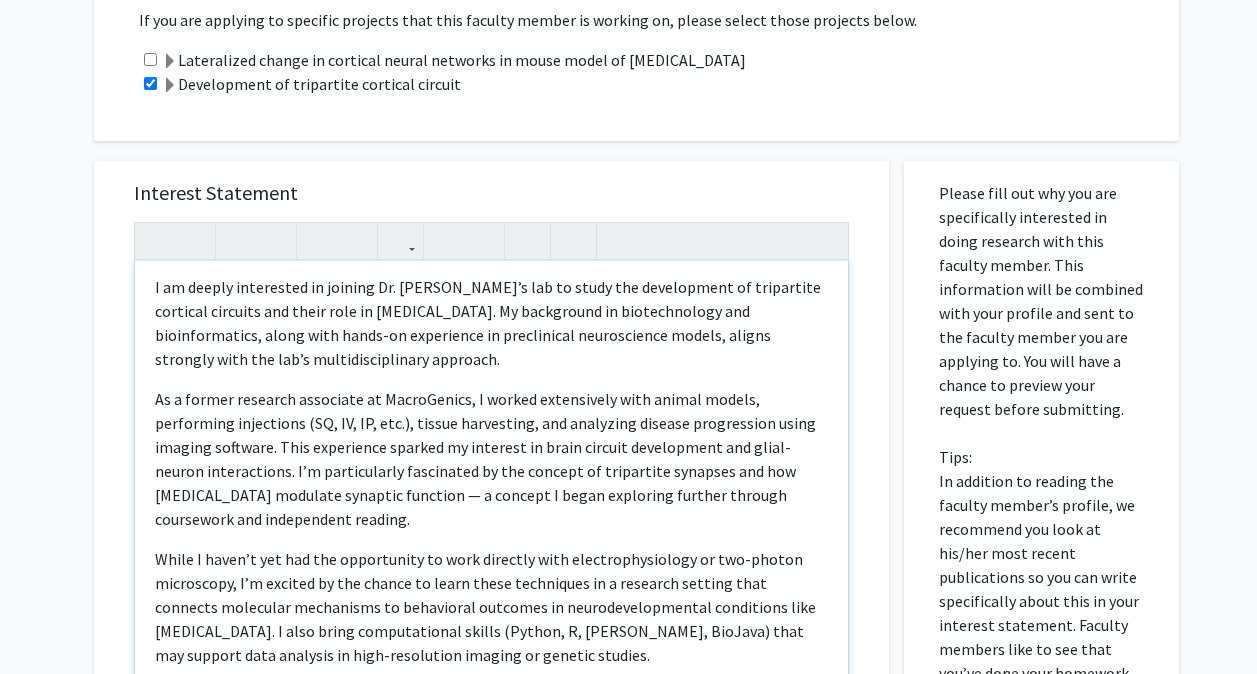 click on "I am deeply interested in joining Dr. Deemyad’s lab to study the development of tripartite cortical circuits and their role in autism spectrum disorders. My background in biotechnology and bioinformatics, along with hands-on experience in preclinical neuroscience models, aligns strongly with the lab’s multidisciplinary approach.  As a former research associate at MacroGenics, I worked extensively with animal models, performing injections (SQ, IV, IP, etc.), tissue harvesting, and analyzing disease progression using imaging software. This experience sparked my interest in brain circuit development and glial-neuron interactions. I’m particularly fascinated by the concept of tripartite synapses and how astrocytes modulate synaptic function — a concept I began exploring further through coursework and independent reading." at bounding box center (491, 490) 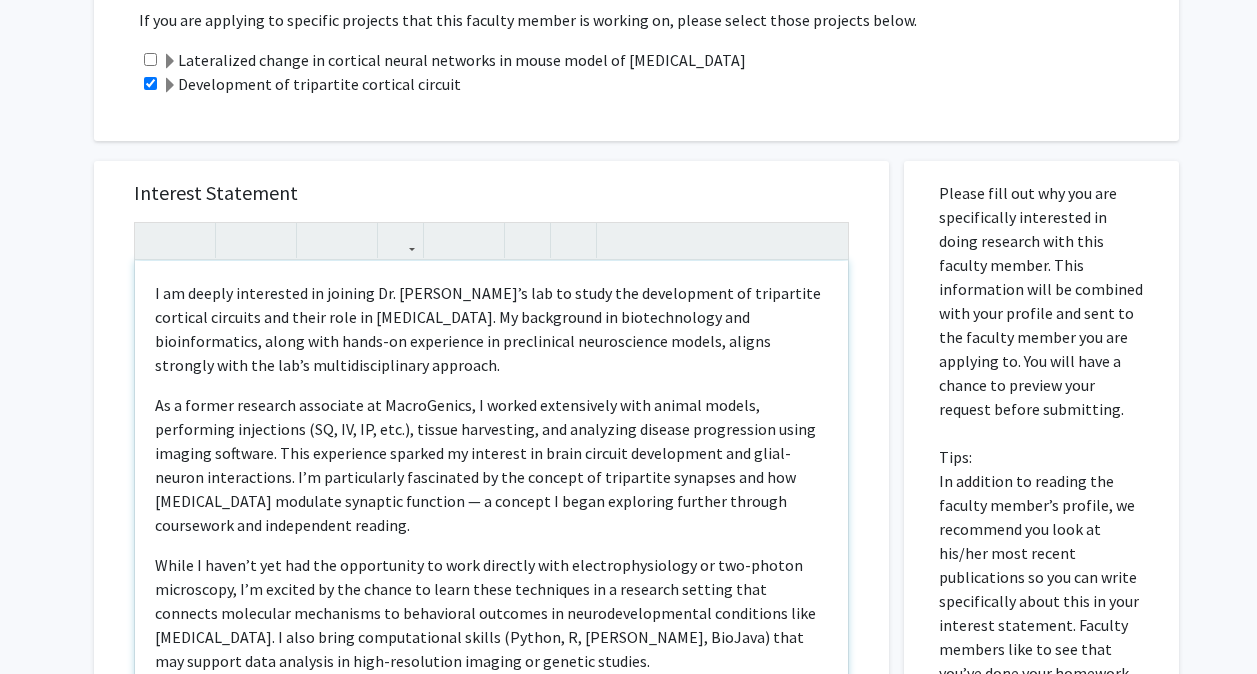 scroll, scrollTop: 1, scrollLeft: 0, axis: vertical 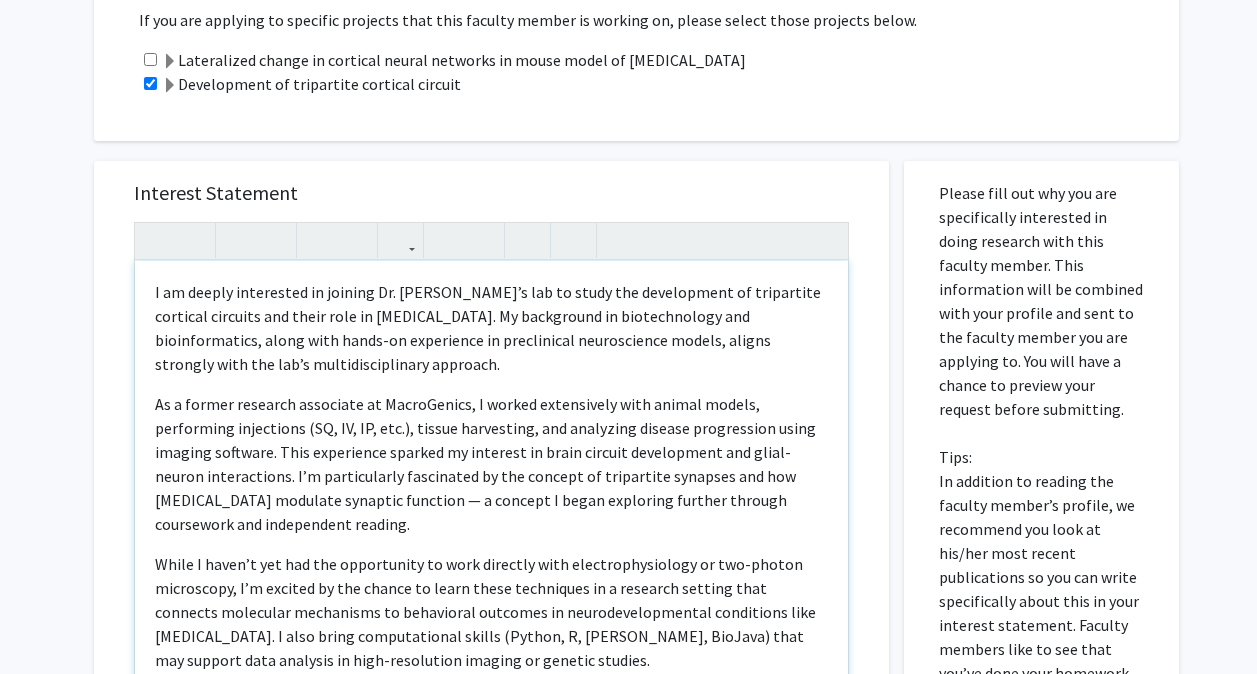 click on "As a former research associate at MacroGenics, I worked extensively with animal models, performing injections (SQ, IV, IP, etc.), tissue harvesting, and analyzing disease progression using imaging software. This experience sparked my interest in brain circuit development and glial-neuron interactions. I’m particularly fascinated by the concept of tripartite synapses and how astrocytes modulate synaptic function — a concept I began exploring further through coursework and independent reading." at bounding box center (485, 464) 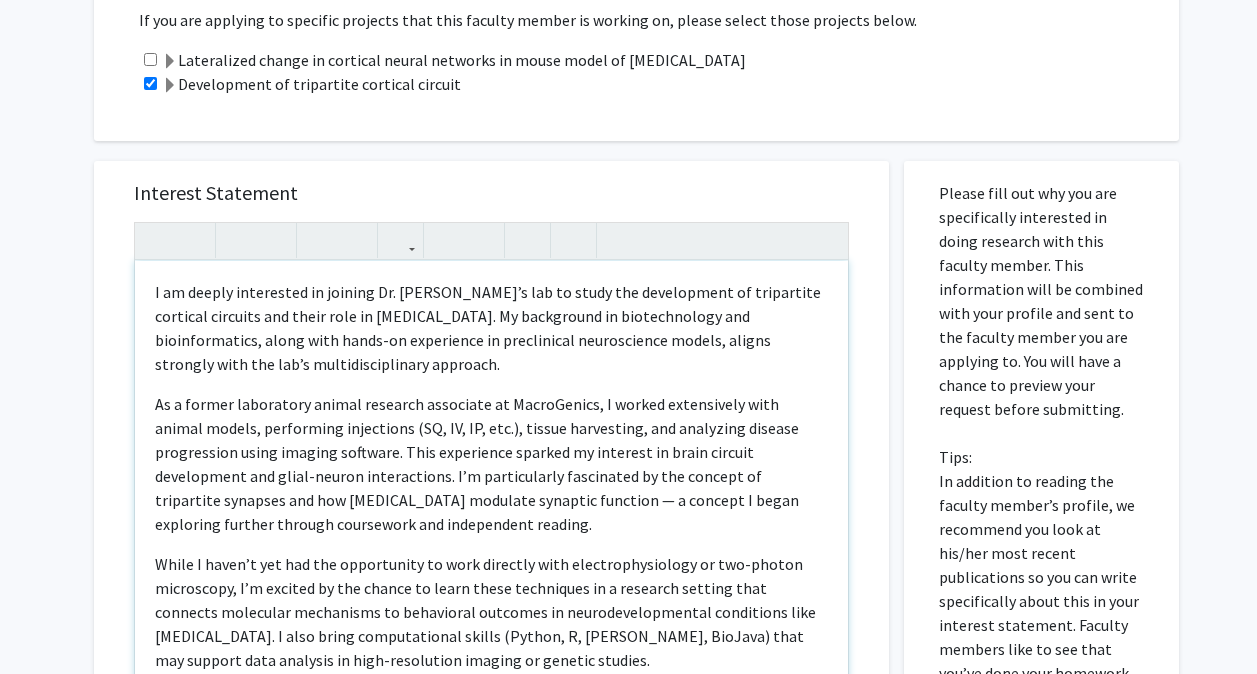 click on "As a former laboratory animal research associate at MacroGenics, I worked extensively with animal models, performing injections (SQ, IV, IP, etc.), tissue harvesting, and analyzing disease progression using imaging software. This experience sparked my interest in brain circuit development and glial-neuron interactions. I’m particularly fascinated by the concept of tripartite synapses and how astrocytes modulate synaptic function — a concept I began exploring further through coursework and independent reading." at bounding box center [477, 464] 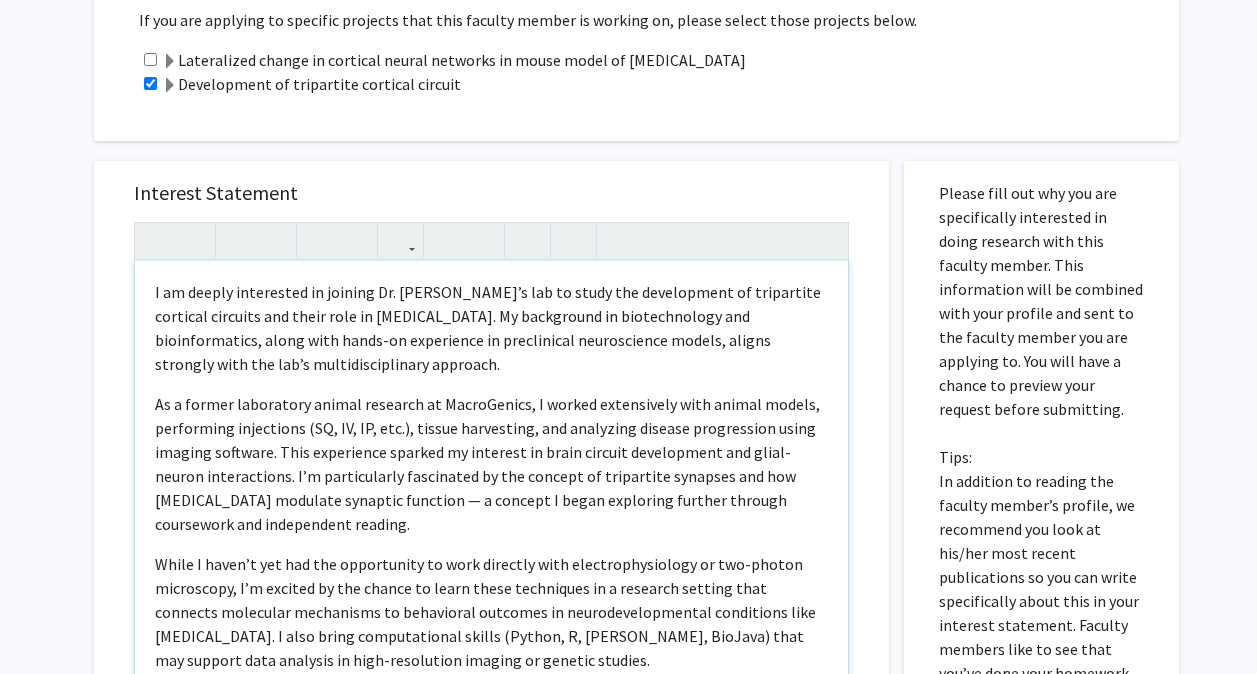 scroll, scrollTop: 3, scrollLeft: 0, axis: vertical 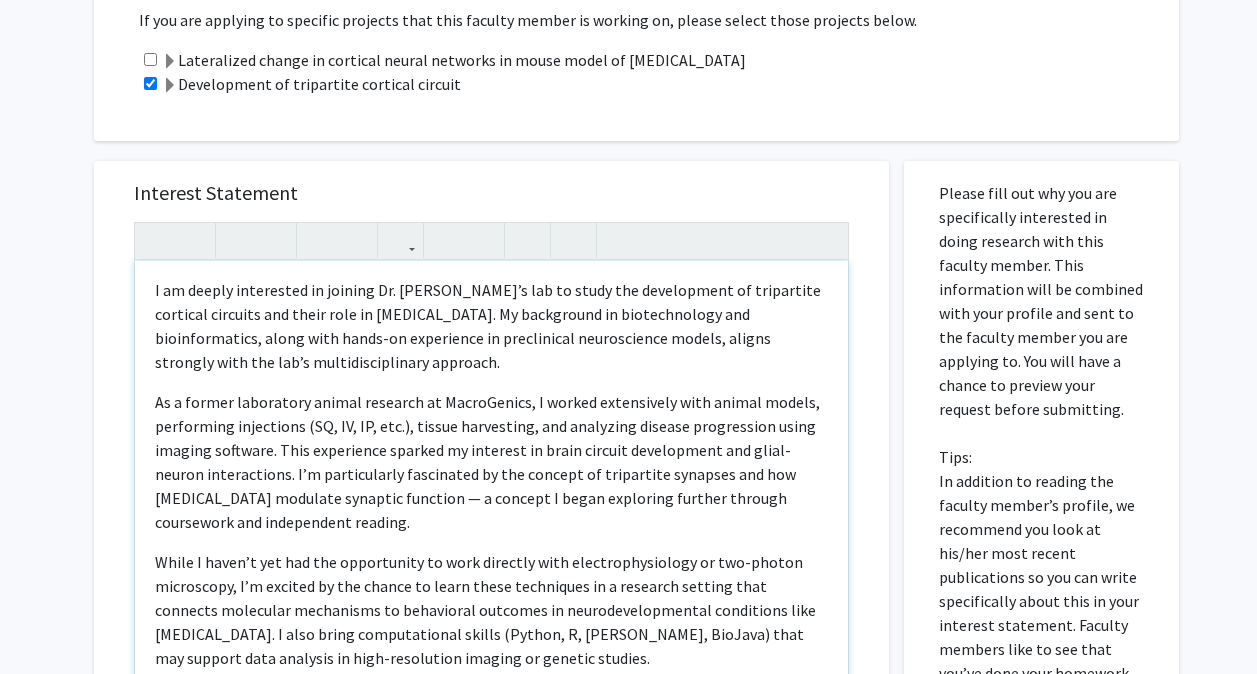click on "As a former laboratory animal research at MacroGenics, I worked extensively with animal models, performing injections (SQ, IV, IP, etc.), tissue harvesting, and analyzing disease progression using imaging software. This experience sparked my interest in brain circuit development and glial-neuron interactions. I’m particularly fascinated by the concept of tripartite synapses and how astrocytes modulate synaptic function — a concept I began exploring further through coursework and independent reading." at bounding box center [487, 462] 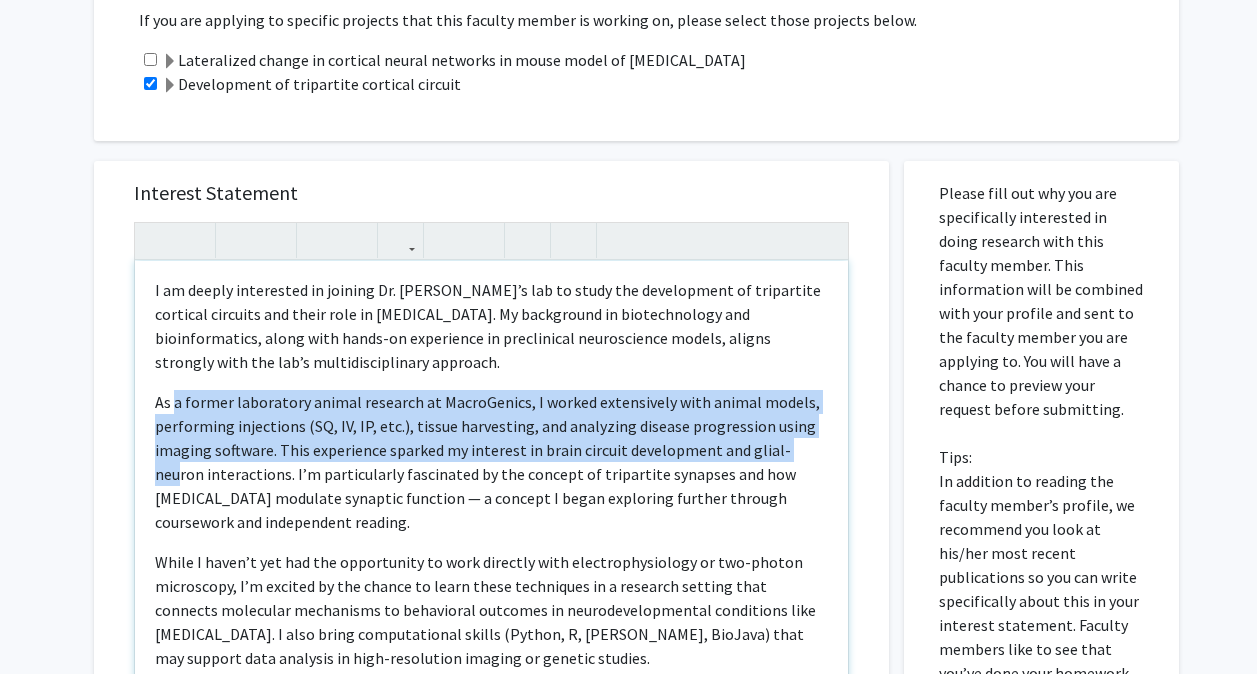 drag, startPoint x: 172, startPoint y: 400, endPoint x: 183, endPoint y: 504, distance: 104.58012 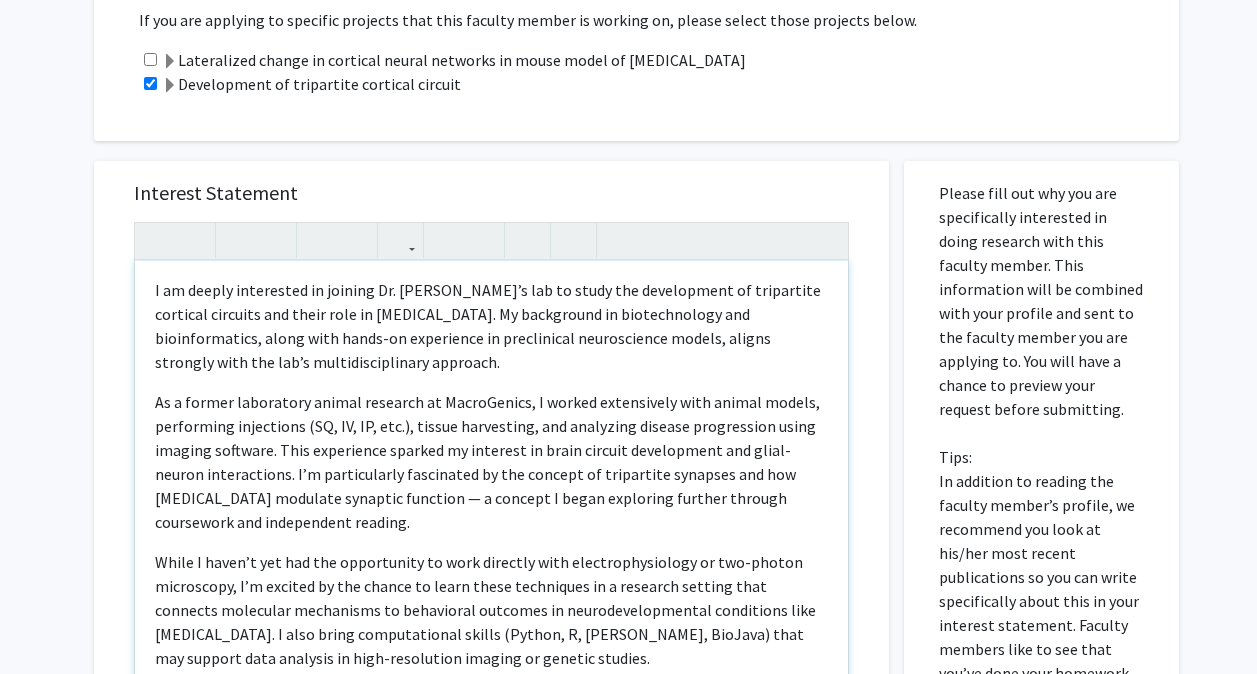 click on "As a former laboratory animal research at MacroGenics, I worked extensively with animal models, performing injections (SQ, IV, IP, etc.), tissue harvesting, and analyzing disease progression using imaging software. This experience sparked my interest in brain circuit development and glial-neuron interactions. I’m particularly fascinated by the concept of tripartite synapses and how astrocytes modulate synaptic function — a concept I began exploring further through coursework and independent reading." at bounding box center [487, 462] 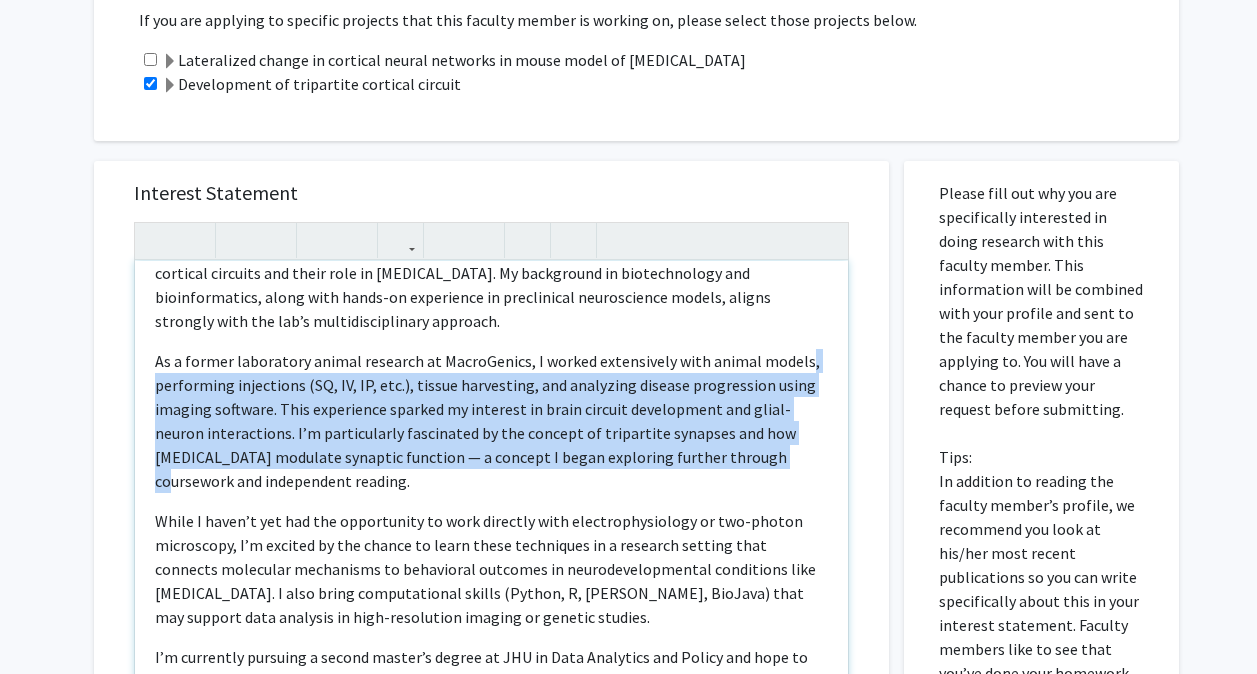 drag, startPoint x: 793, startPoint y: 362, endPoint x: 762, endPoint y: 487, distance: 128.78665 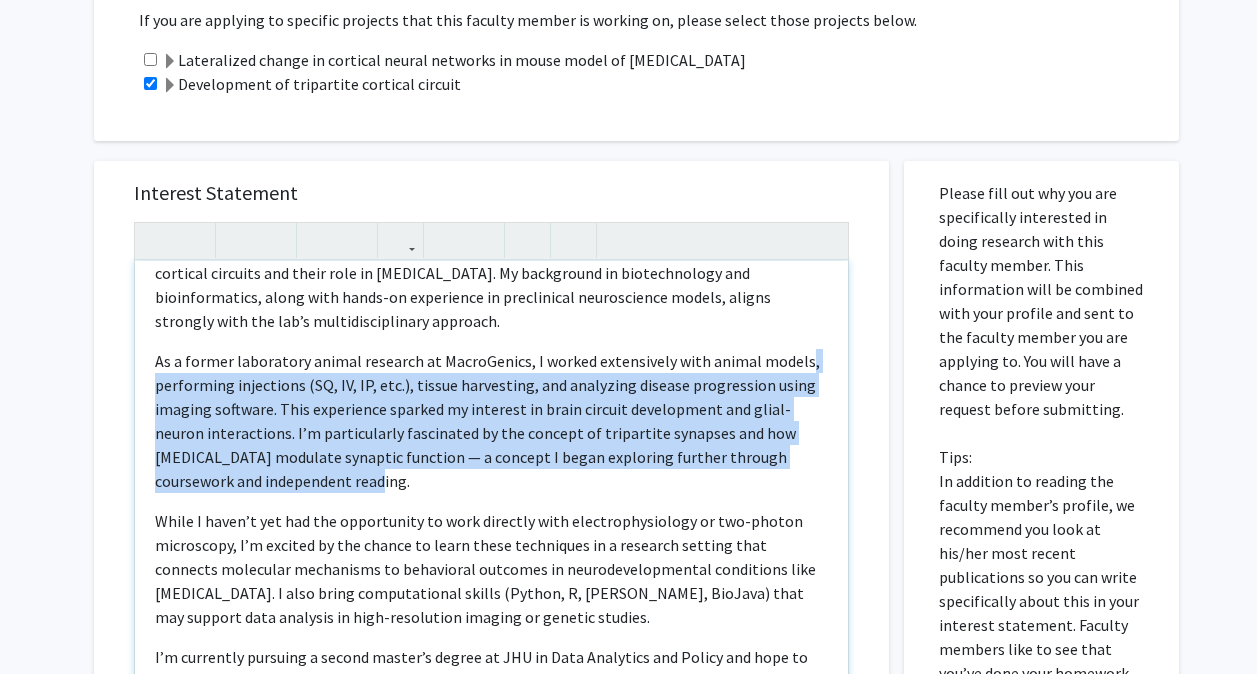 click on "As a former laboratory animal research at MacroGenics, I worked extensively with animal models, performing injections (SQ, IV, IP, etc.), tissue harvesting, and analyzing disease progression using imaging software. This experience sparked my interest in brain circuit development and glial-neuron interactions. I’m particularly fascinated by the concept of tripartite synapses and how astrocytes modulate synaptic function — a concept I began exploring further through coursework and independent reading." at bounding box center (487, 421) 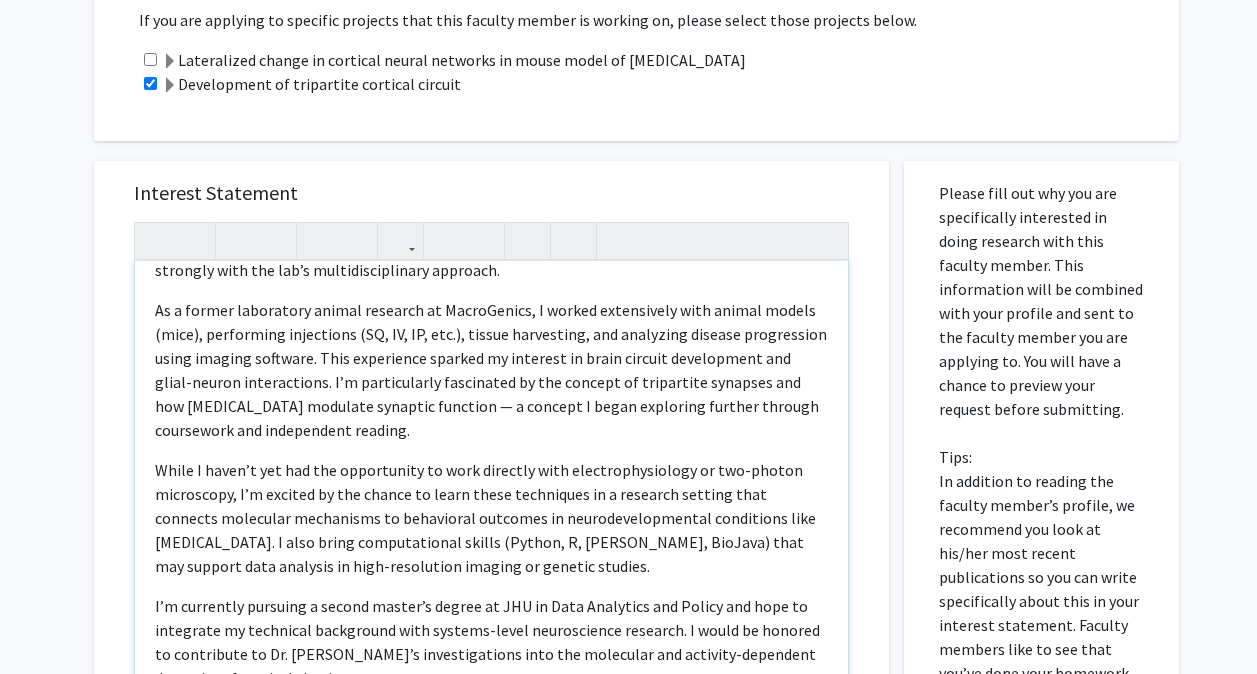 scroll, scrollTop: 96, scrollLeft: 0, axis: vertical 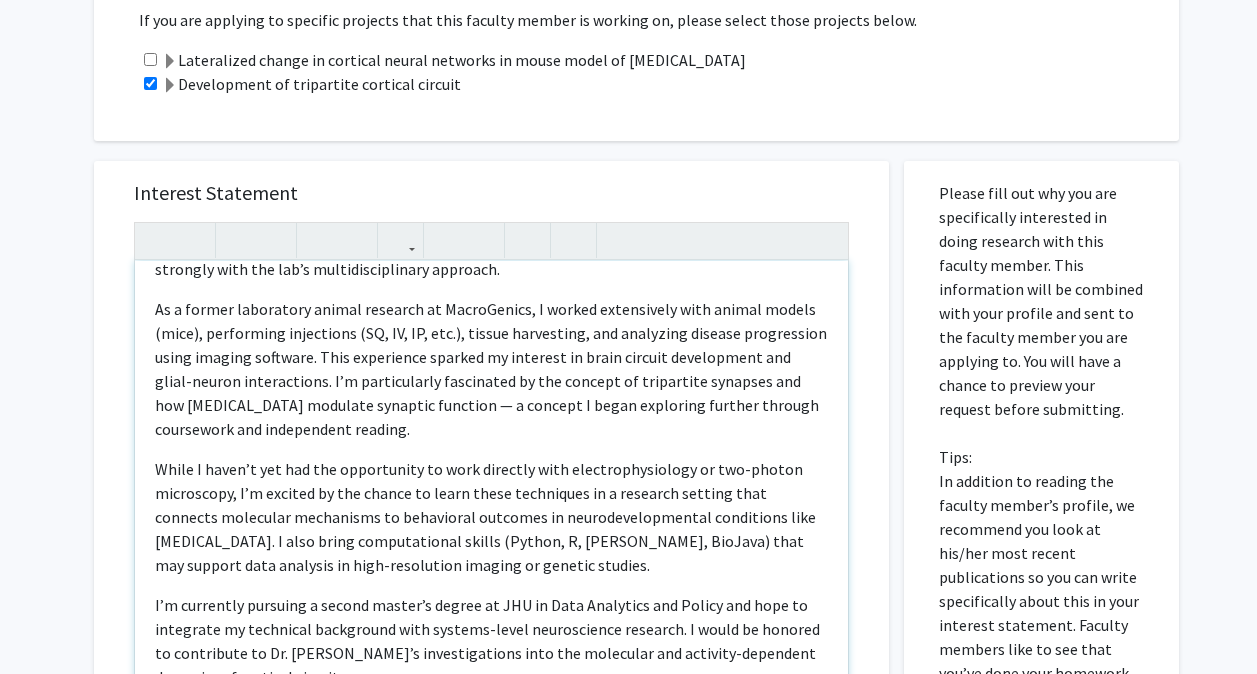 click on "As a former laboratory animal research at MacroGenics, I worked extensively with animal models (mice), performing injections (SQ, IV, IP, etc.), tissue harvesting, and analyzing disease progression using imaging software. This experience sparked my interest in brain circuit development and glial-neuron interactions. I’m particularly fascinated by the concept of tripartite synapses and how astrocytes modulate synaptic function — a concept I began exploring further through coursework and independent reading." at bounding box center (491, 369) 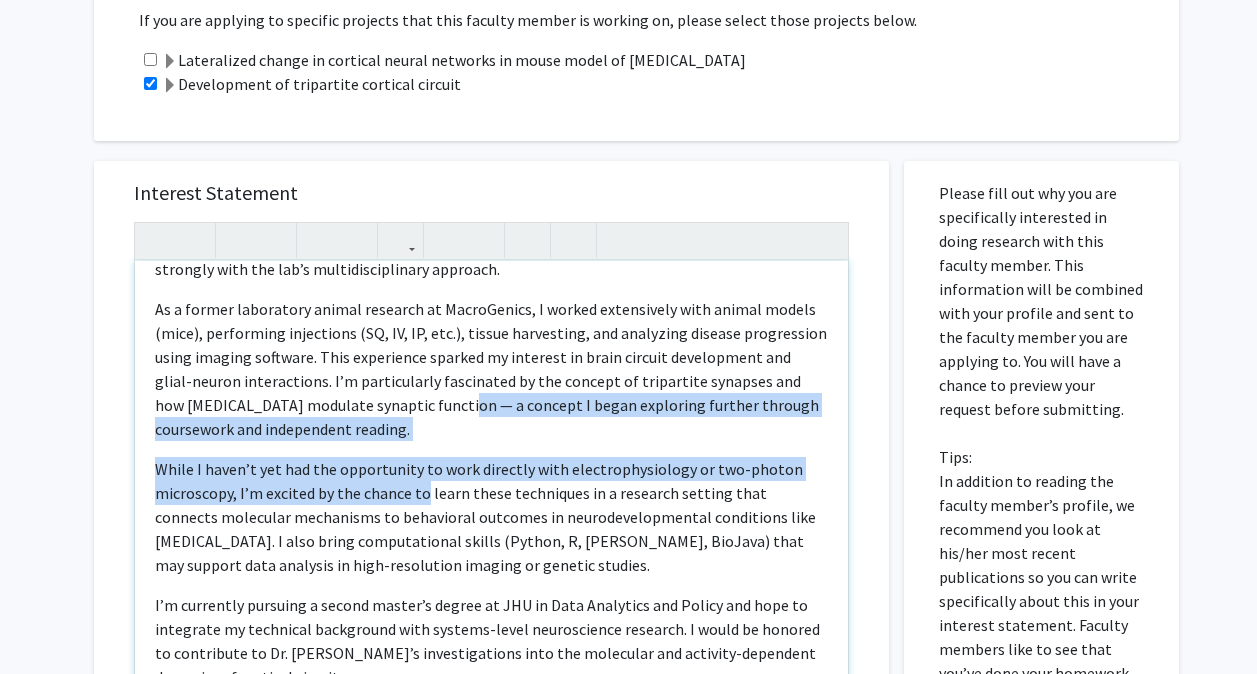 drag, startPoint x: 423, startPoint y: 404, endPoint x: 427, endPoint y: 507, distance: 103.077644 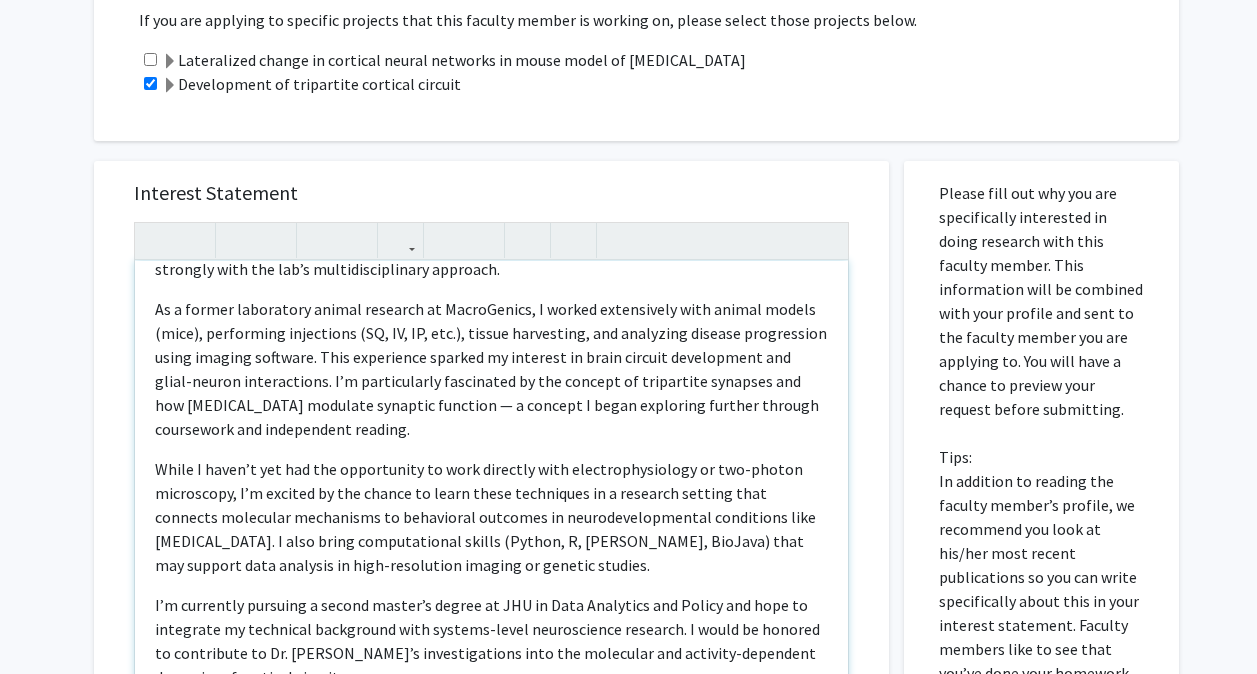 click on "As a former laboratory animal research at MacroGenics, I worked extensively with animal models (mice), performing injections (SQ, IV, IP, etc.), tissue harvesting, and analyzing disease progression using imaging software. This experience sparked my interest in brain circuit development and glial-neuron interactions. I’m particularly fascinated by the concept of tripartite synapses and how astrocytes modulate synaptic function — a concept I began exploring further through coursework and independent reading." at bounding box center (491, 369) 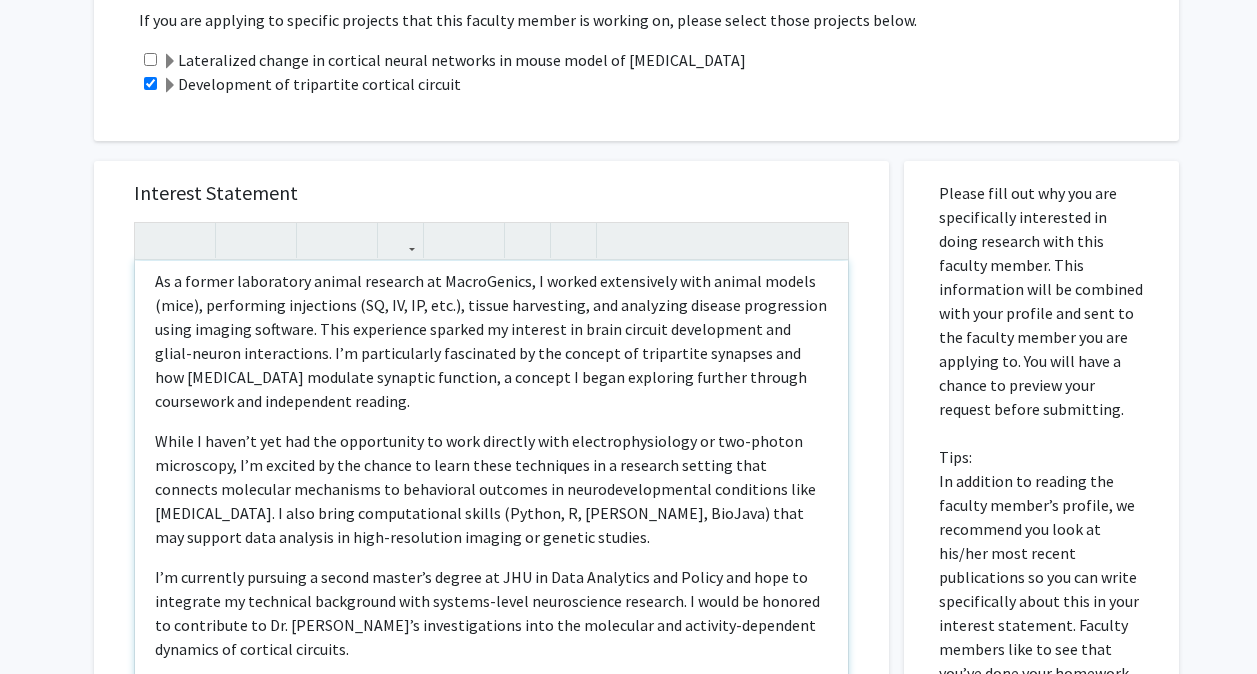 scroll, scrollTop: 126, scrollLeft: 0, axis: vertical 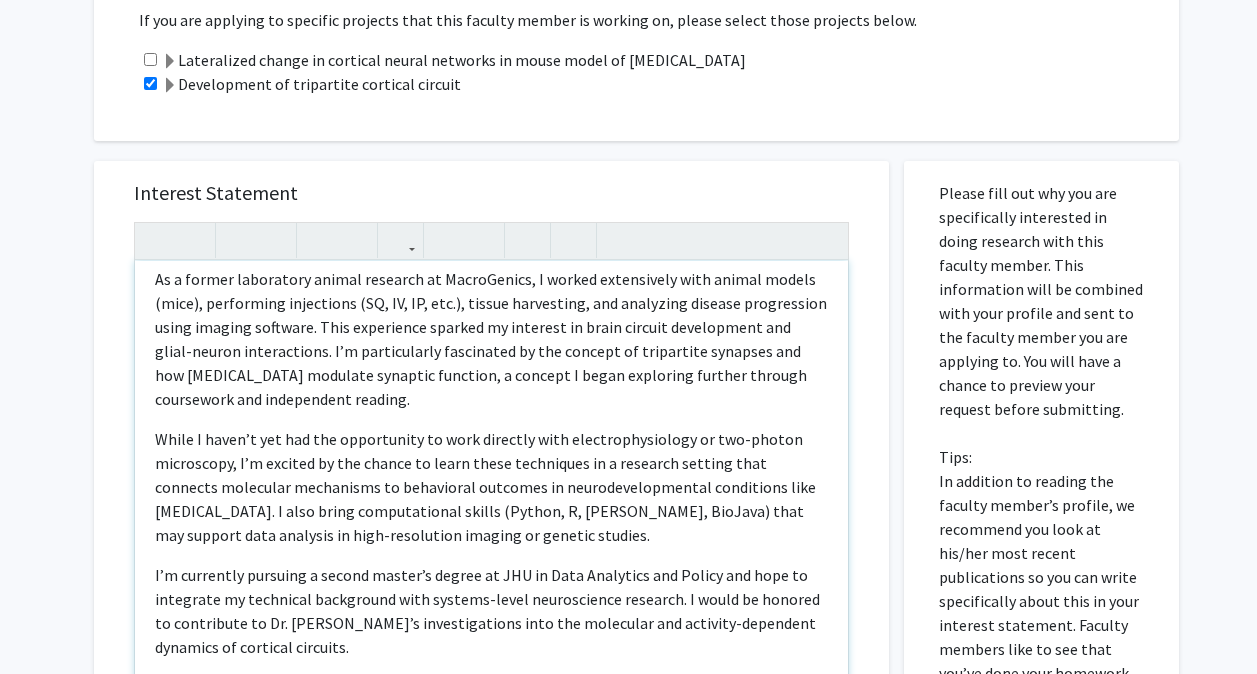 click on "I am deeply interested in joining Dr. Deemyad’s lab to study the development of tripartite cortical circuits and their role in autism spectrum disorders. My background in biotechnology and bioinformatics, along with hands-on experience in preclinical neuroscience models, aligns strongly with the lab’s multidisciplinary approach. As a former laboratory animal research at MacroGenics, I worked extensively with animal models (mice), performing injections (SQ, IV, IP, etc.), tissue harvesting, and analyzing disease progression using imaging software. This experience sparked my interest in brain circuit development and glial-neuron interactions. I’m particularly fascinated by the concept of tripartite synapses and how astrocytes modulate synaptic function, a concept I began exploring further through coursework and independent reading." at bounding box center (491, 490) 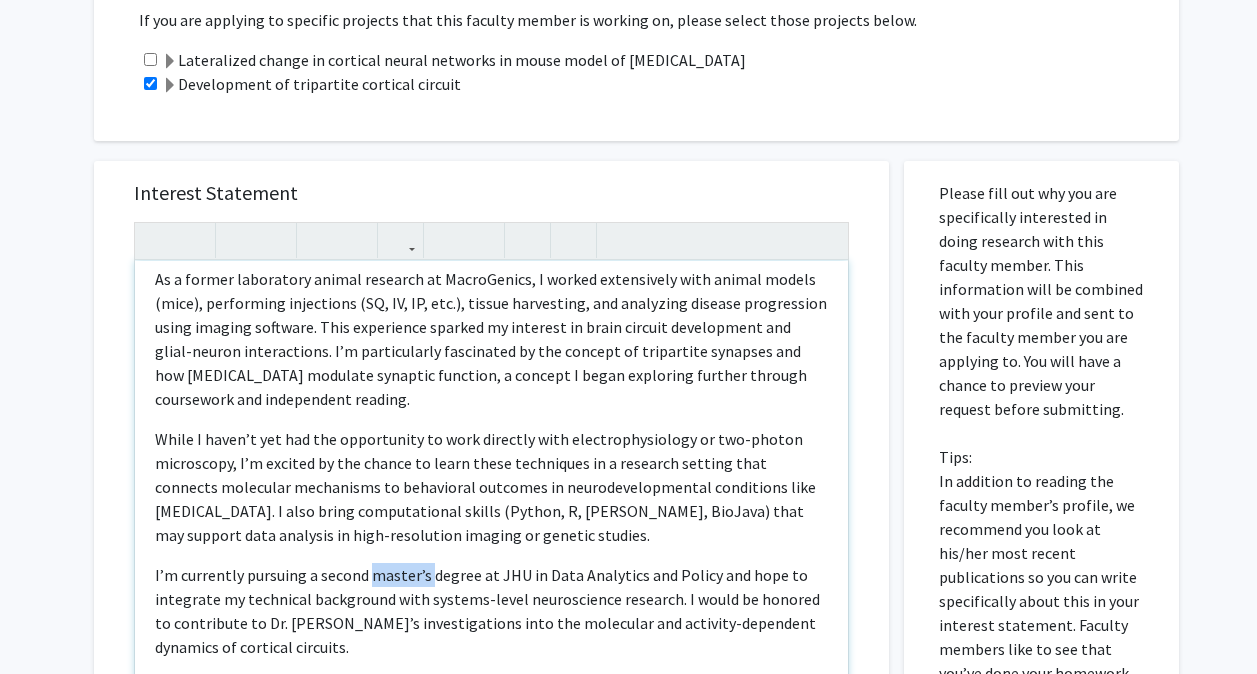 click on "I am deeply interested in joining Dr. Deemyad’s lab to study the development of tripartite cortical circuits and their role in autism spectrum disorders. My background in biotechnology and bioinformatics, along with hands-on experience in preclinical neuroscience models, aligns strongly with the lab’s multidisciplinary approach. As a former laboratory animal research at MacroGenics, I worked extensively with animal models (mice), performing injections (SQ, IV, IP, etc.), tissue harvesting, and analyzing disease progression using imaging software. This experience sparked my interest in brain circuit development and glial-neuron interactions. I’m particularly fascinated by the concept of tripartite synapses and how astrocytes modulate synaptic function, a concept I began exploring further through coursework and independent reading." at bounding box center [491, 490] 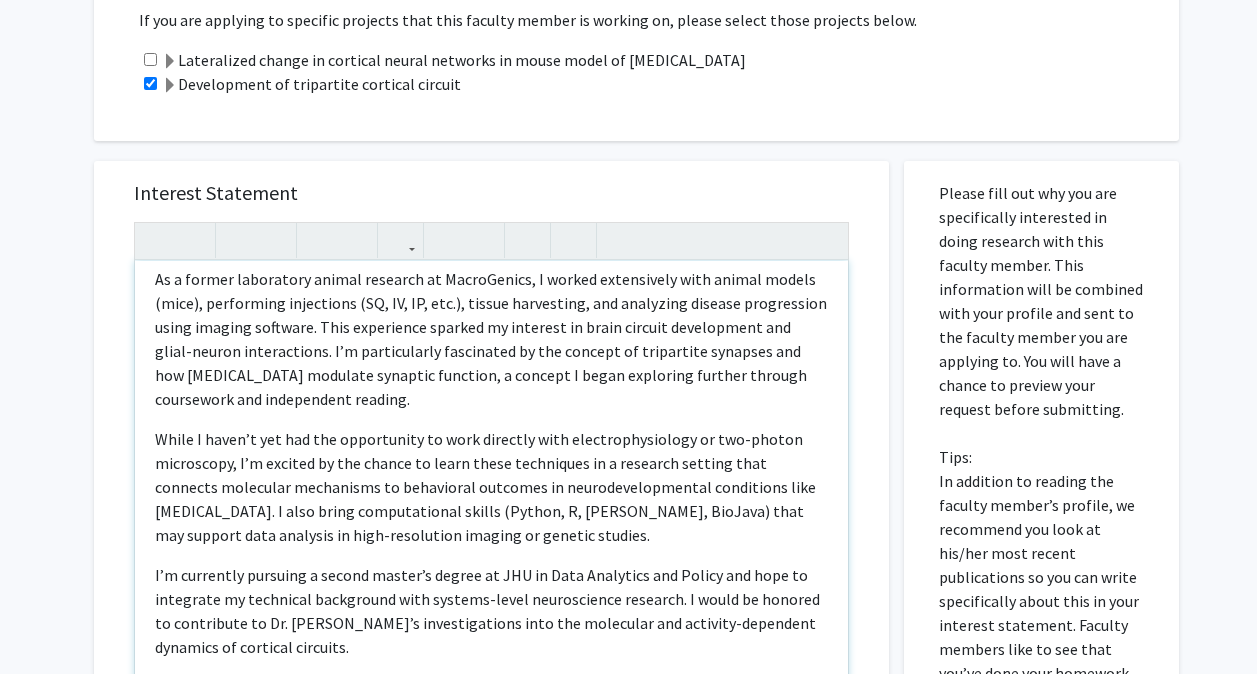 click on "I am deeply interested in joining Dr. Deemyad’s lab to study the development of tripartite cortical circuits and their role in autism spectrum disorders. My background in biotechnology and bioinformatics, along with hands-on experience in preclinical neuroscience models, aligns strongly with the lab’s multidisciplinary approach. As a former laboratory animal research at MacroGenics, I worked extensively with animal models (mice), performing injections (SQ, IV, IP, etc.), tissue harvesting, and analyzing disease progression using imaging software. This experience sparked my interest in brain circuit development and glial-neuron interactions. I’m particularly fascinated by the concept of tripartite synapses and how astrocytes modulate synaptic function, a concept I began exploring further through coursework and independent reading." at bounding box center [491, 490] 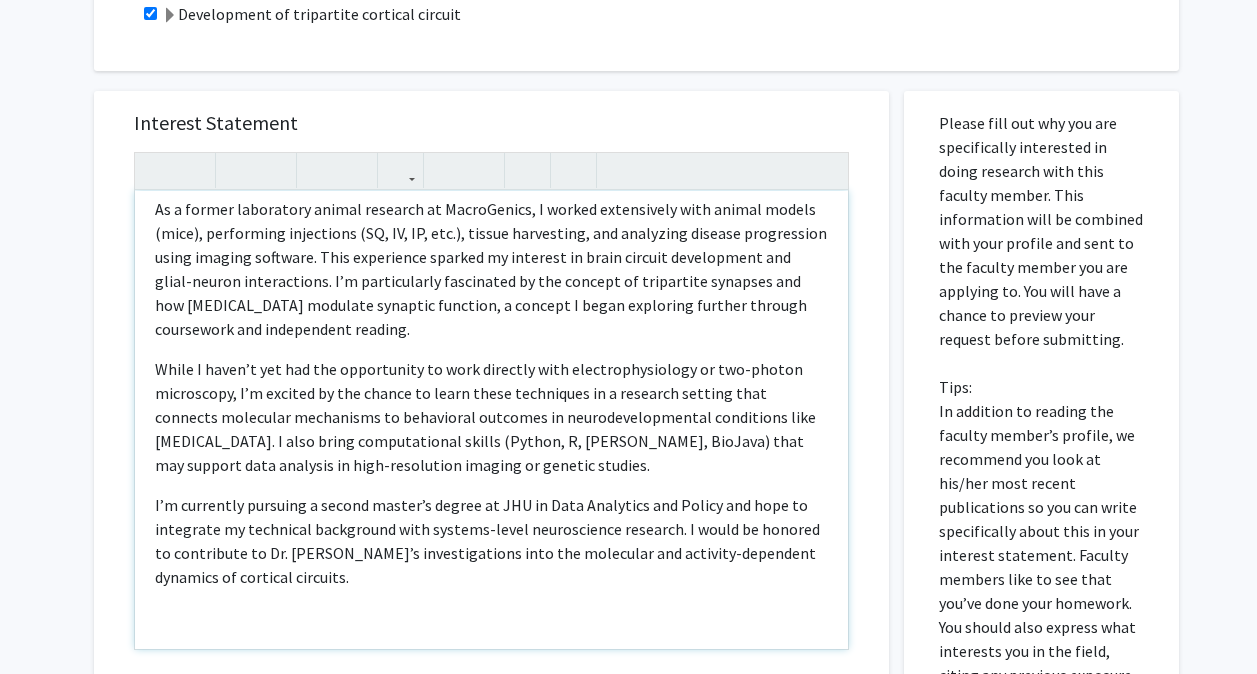 scroll, scrollTop: 561, scrollLeft: 0, axis: vertical 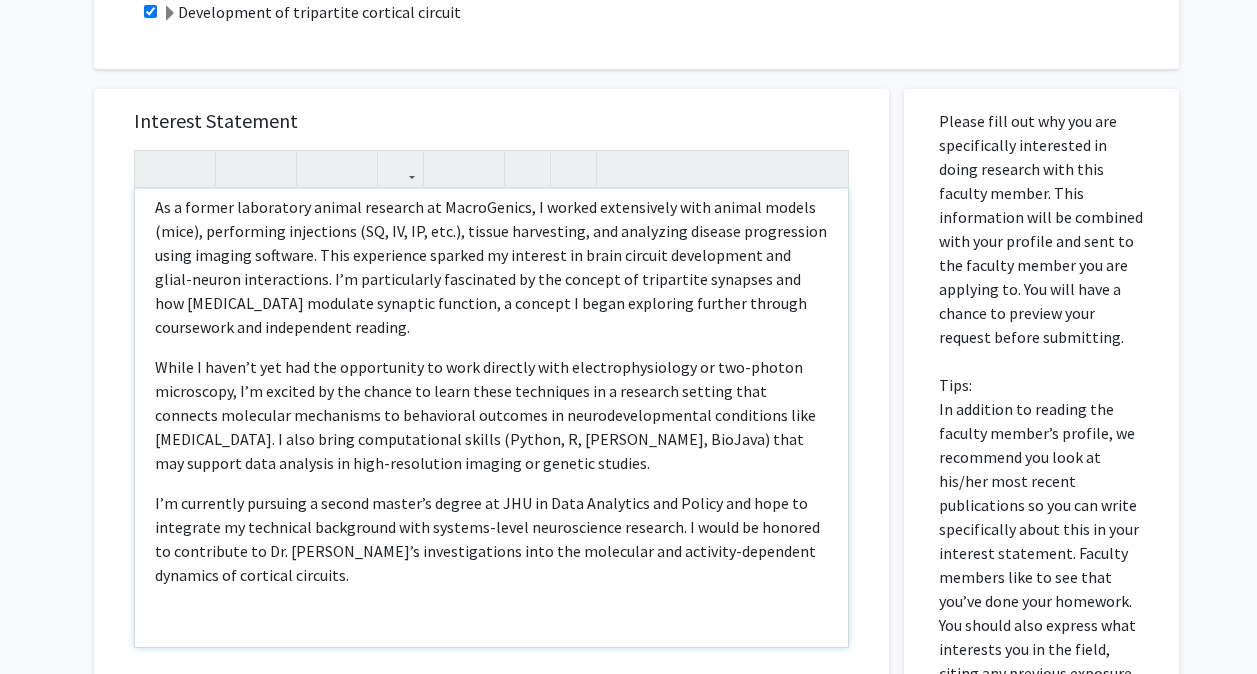 click on "I’m currently pursuing a second master’s degree at JHU in Data Analytics and Policy and hope to integrate my technical background with systems-level neuroscience research. I would be honored to contribute to Dr. Deemyad’s investigations into the molecular and activity-dependent dynamics of cortical circuits." at bounding box center [491, 539] 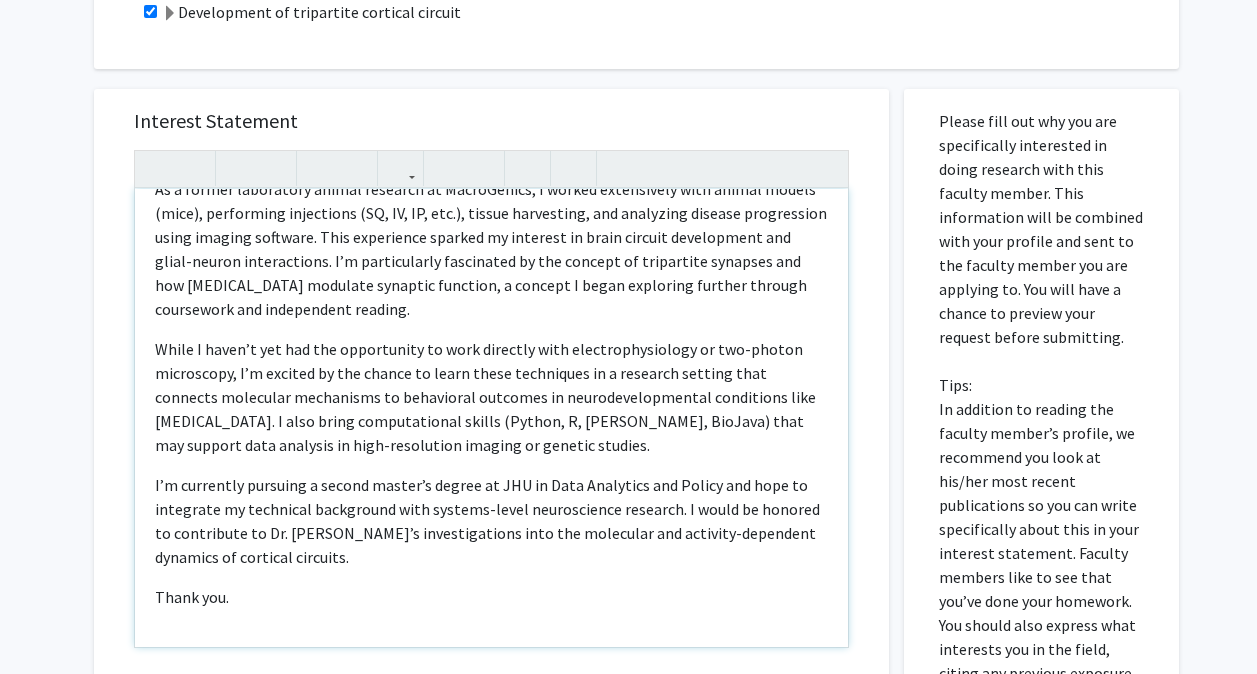 scroll, scrollTop: 206, scrollLeft: 0, axis: vertical 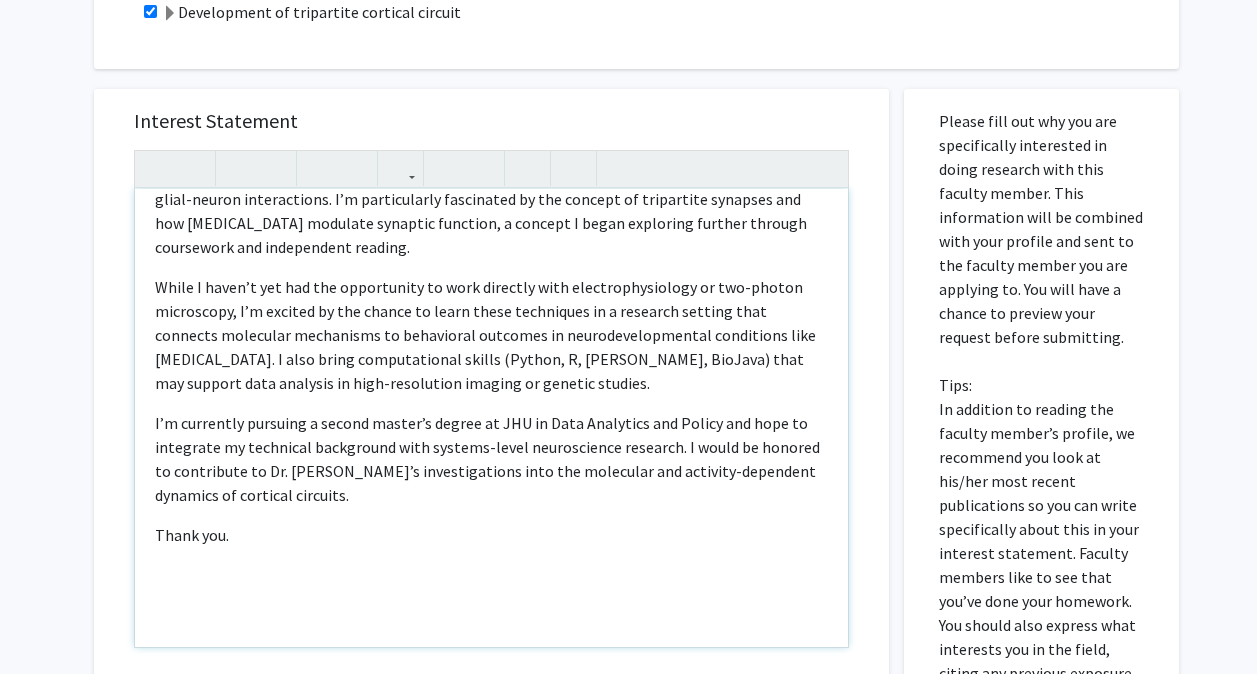 click on "I am deeply interested in joining Dr. Deemyad’s lab to study the development of tripartite cortical circuits and their role in autism spectrum disorders. My background in biotechnology and bioinformatics, along with hands-on experience in preclinical neuroscience models, aligns strongly with the lab’s multidisciplinary approach. As a former laboratory animal research at MacroGenics, I worked extensively with animal models (mice), performing injections (SQ, IV, IP, etc.), tissue harvesting, and analyzing disease progression using imaging software. This experience sparked my interest in brain circuit development and glial-neuron interactions. I’m particularly fascinated by the concept of tripartite synapses and how astrocytes modulate synaptic function, a concept I began exploring further through coursework and independent reading. Thank you." at bounding box center (491, 418) 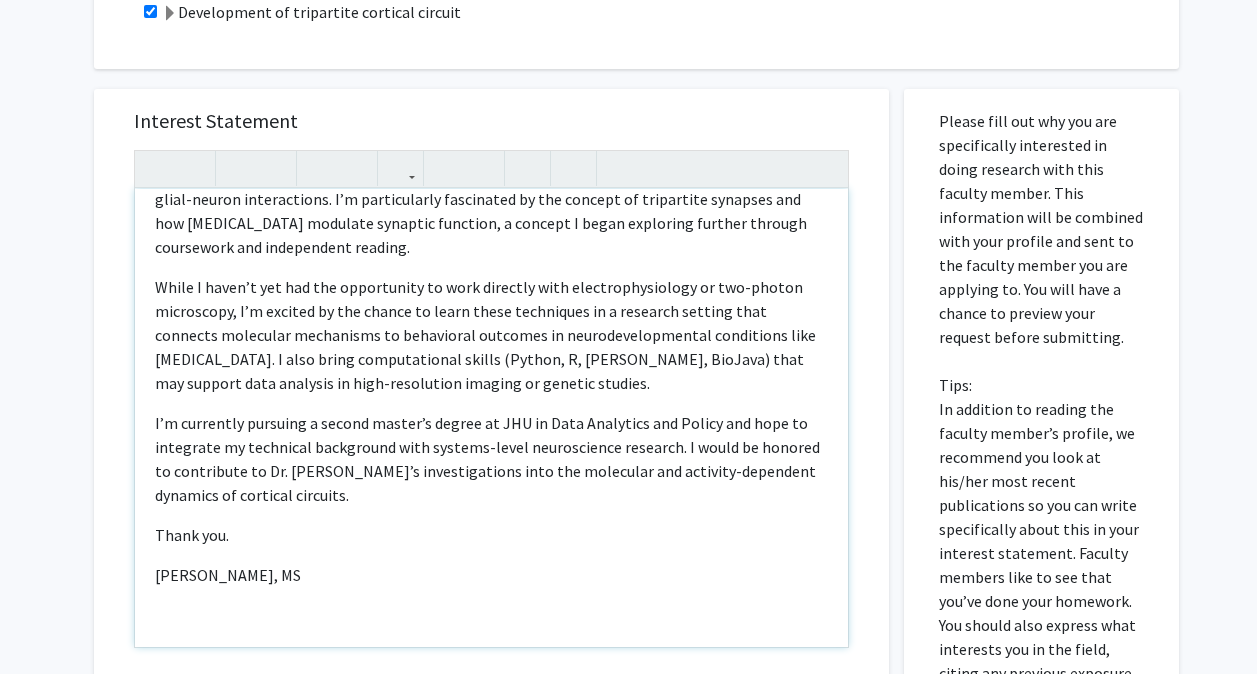 type on "<p>I am deeply interested in joining Dr. Deemyad’s lab to study the development of tripartite cortical circuits and their role in autism spectrum disorders. My background in biotechnology and bioinformatics, along with hands-on experience in preclinical neuroscience models, aligns strongly with the lab’s multidisciplinary approach.</p><p><span style="font-size: 1rem;">As a former laboratory animal research at MacroGenics, I worked extensively with animal models (mice), performing injections (SQ, IV, IP, etc.), tissue harvesting, and analyzing disease progression using imaging software. This experience sparked my interest in brain circuit development and glial-neuron interactions. I’m particularly fascinated by the concept of tripartite synapses and how astrocytes modulate synaptic function, a concept I began exploring further through coursework and independent reading.</span></p><p>While I haven’t yet had the opportunity to work directly with electrophysiology or two-photon microscopy, I’m excited by the c..." 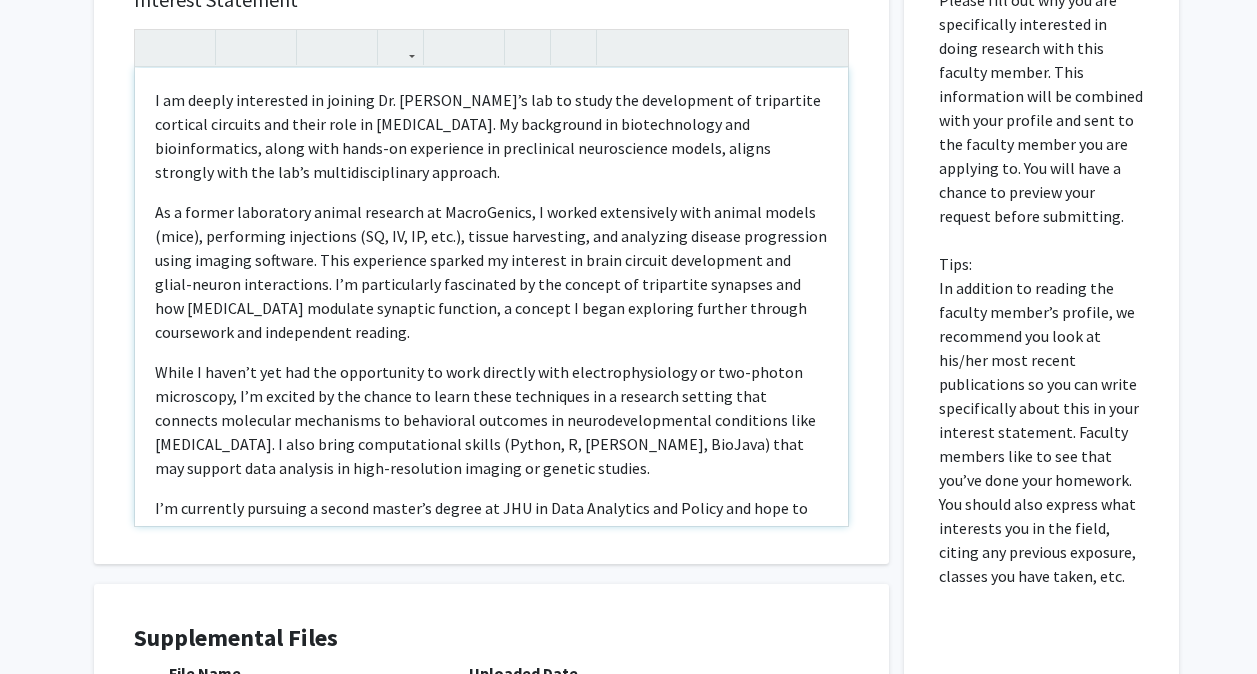 scroll, scrollTop: 206, scrollLeft: 0, axis: vertical 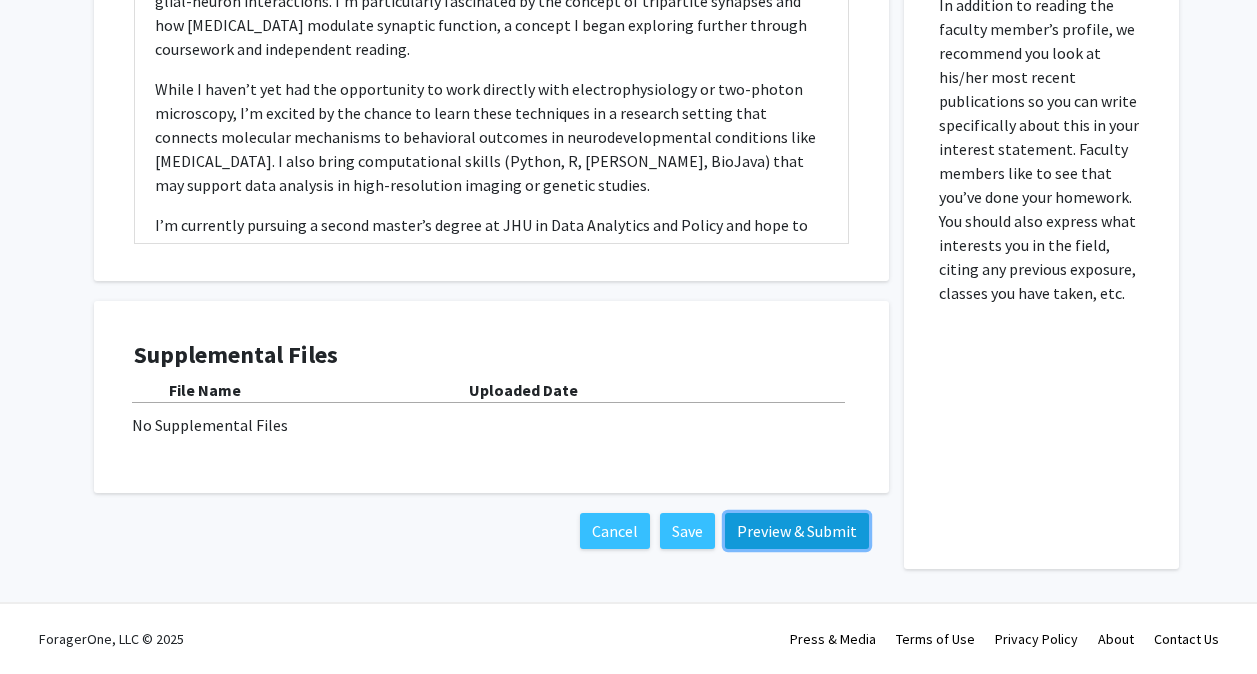 click on "Preview & Submit" at bounding box center [797, 531] 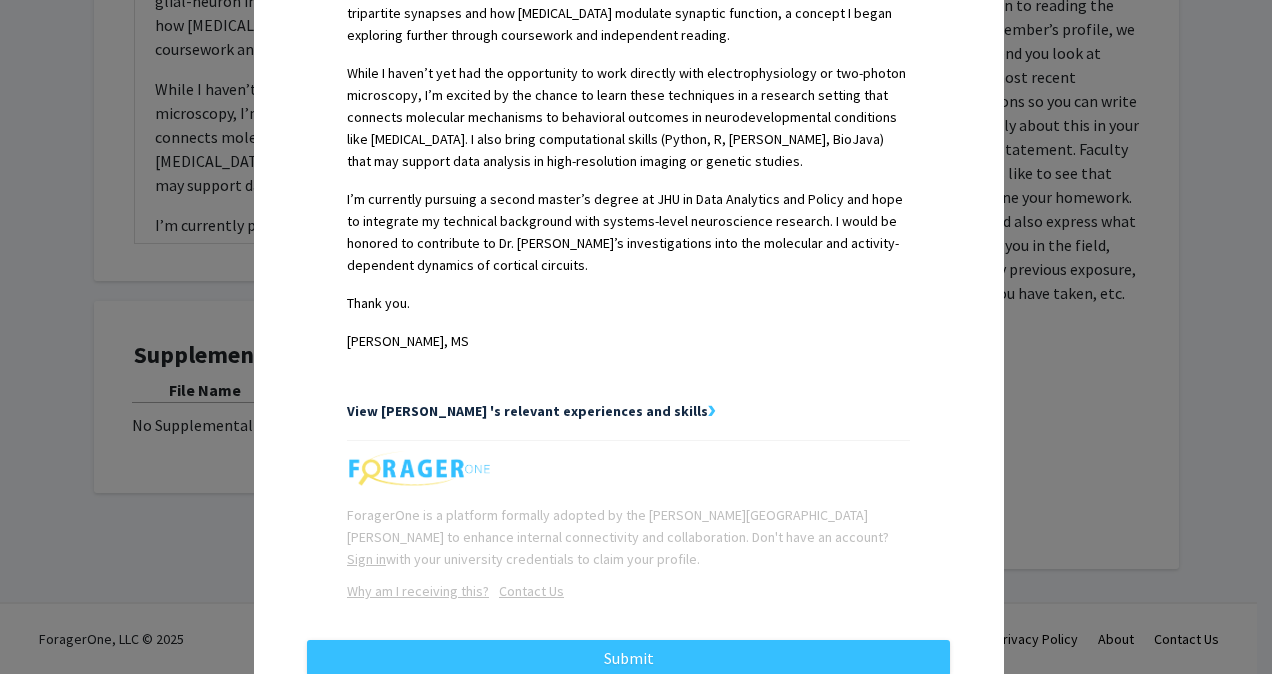 scroll, scrollTop: 813, scrollLeft: 0, axis: vertical 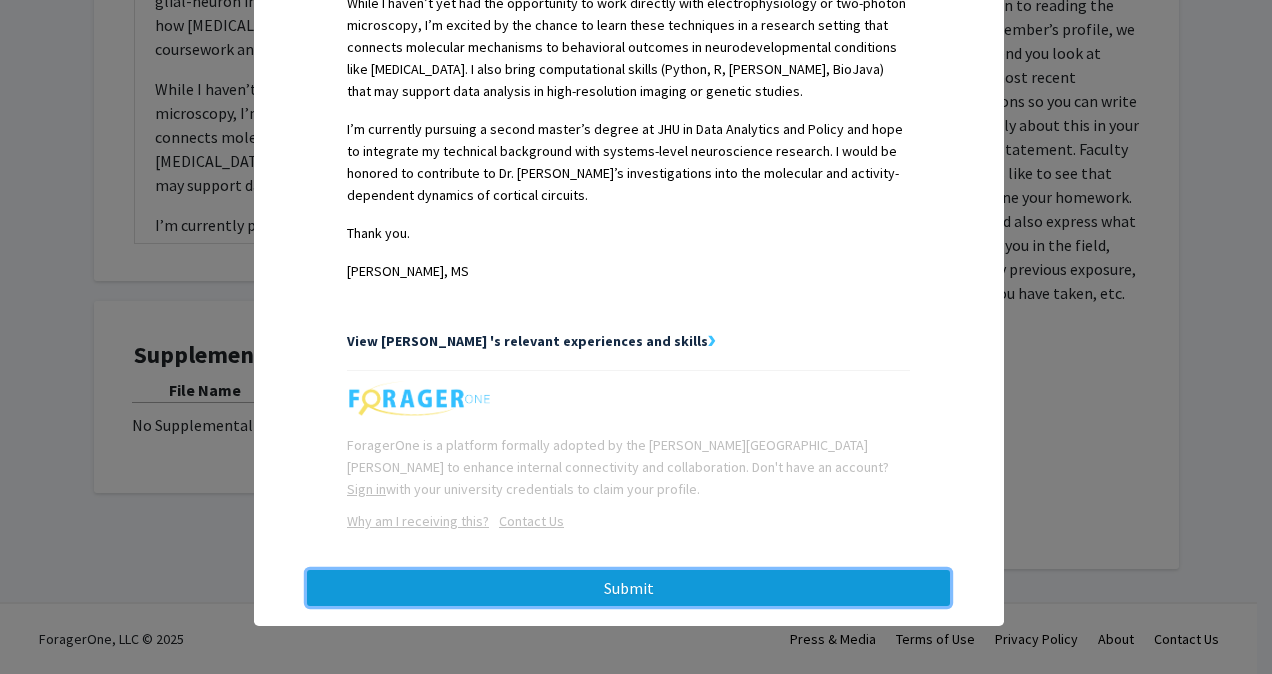 click on "Submit" at bounding box center [628, 588] 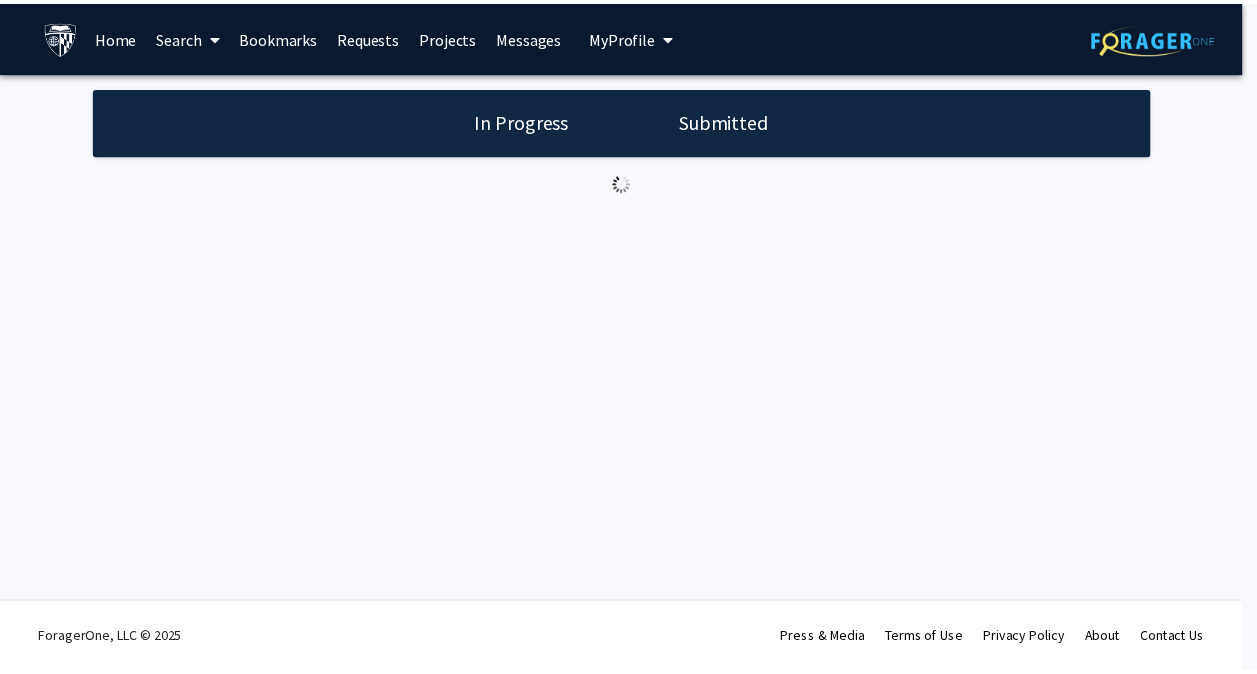 scroll, scrollTop: 0, scrollLeft: 0, axis: both 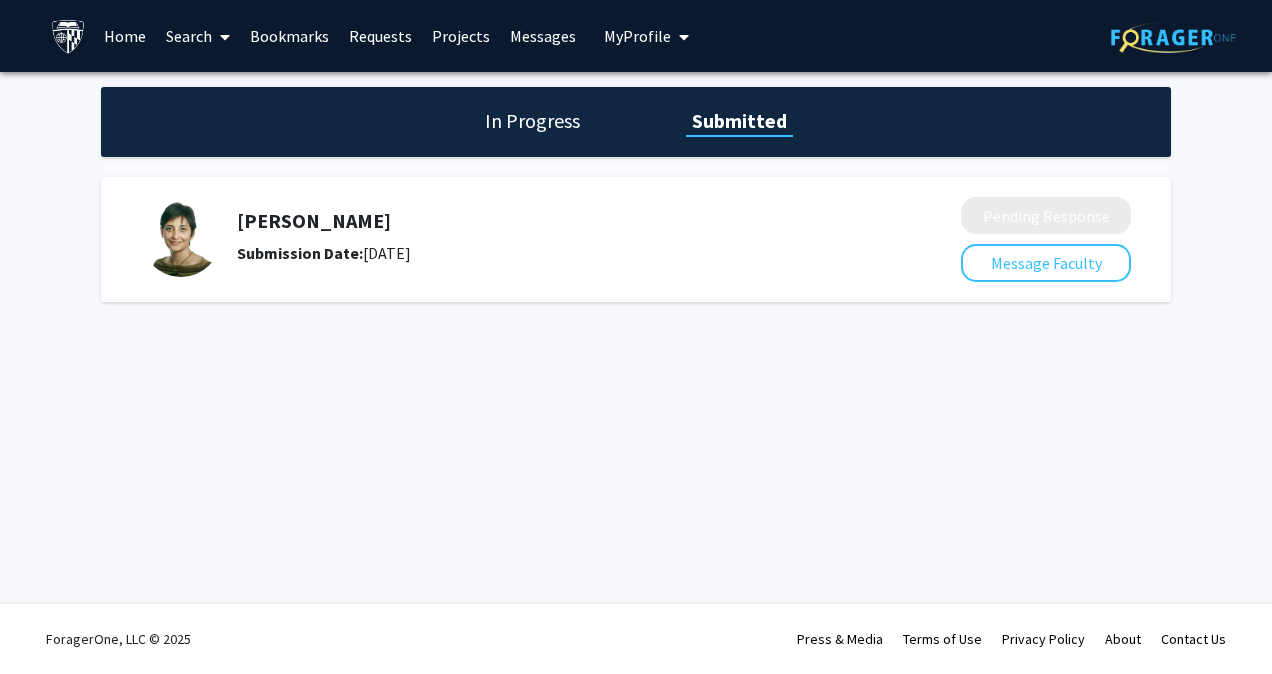 click on "Home" at bounding box center [125, 36] 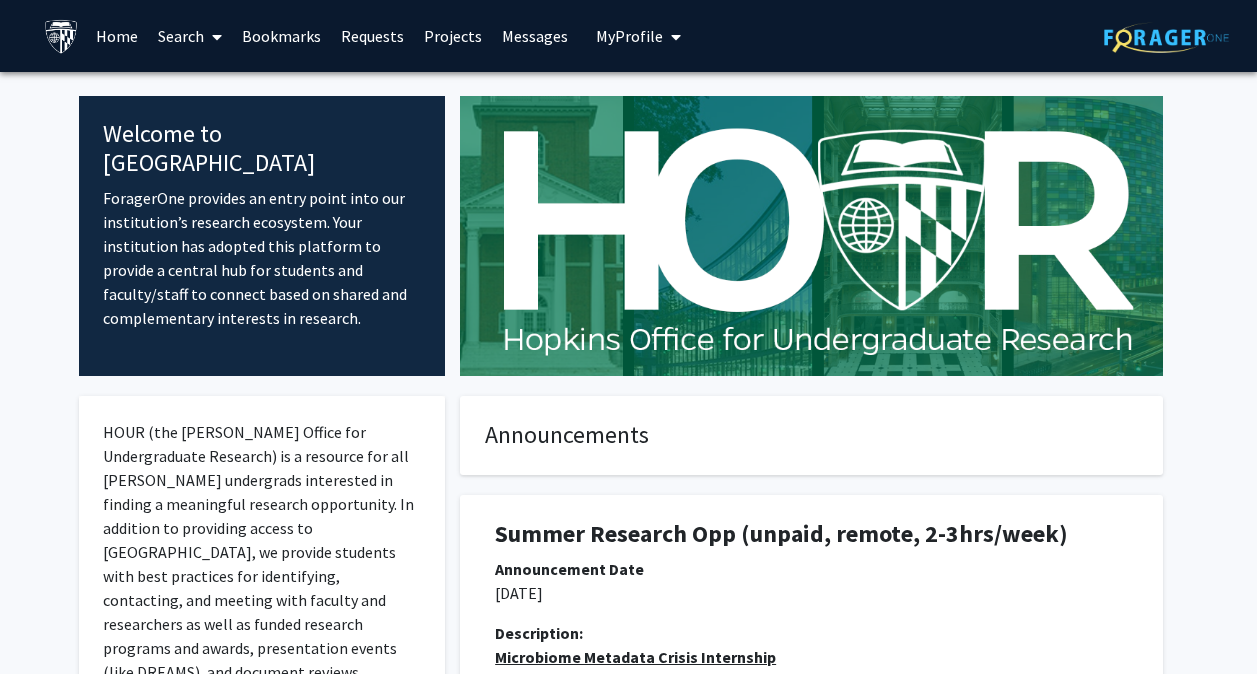 click on "My   Profile" at bounding box center (638, 36) 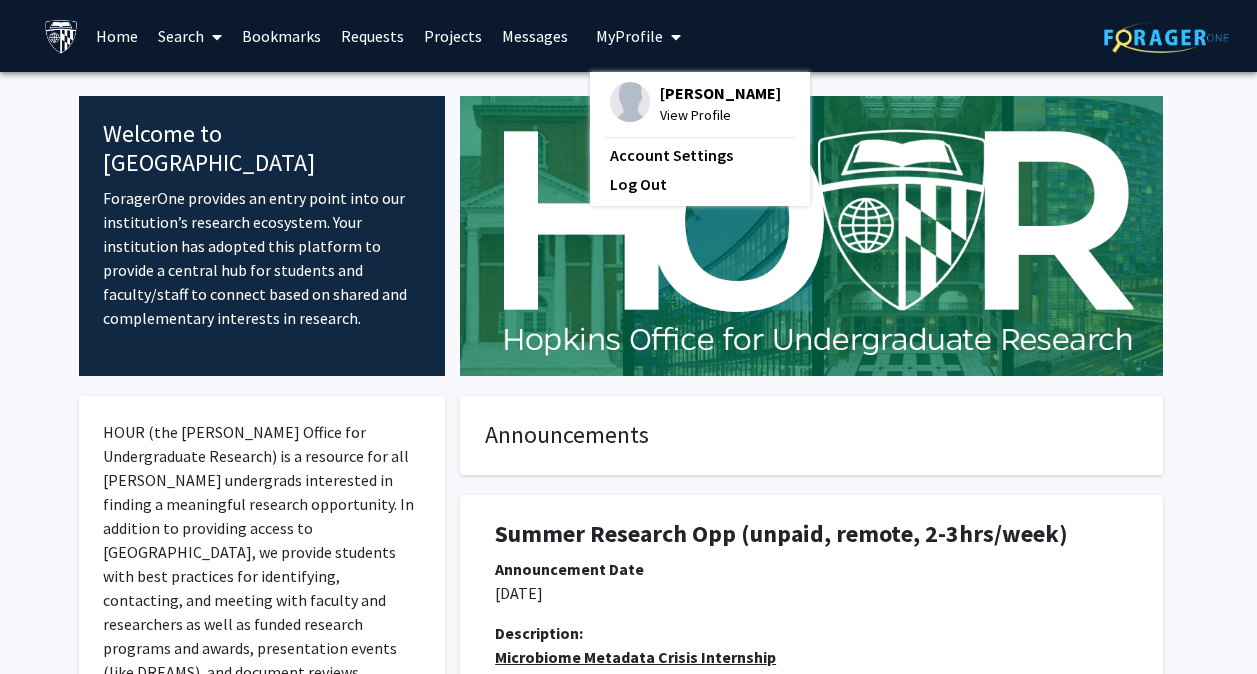click on "Verlene  Gonzalez View Profile" at bounding box center (695, 104) 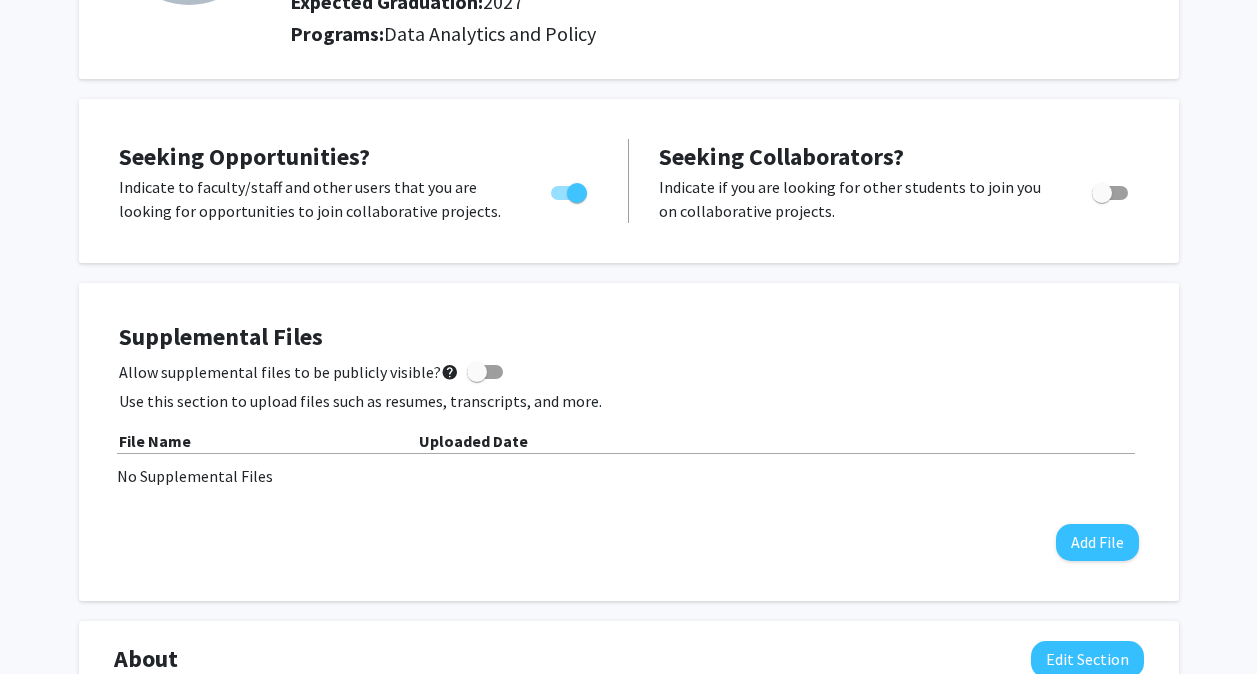scroll, scrollTop: 271, scrollLeft: 0, axis: vertical 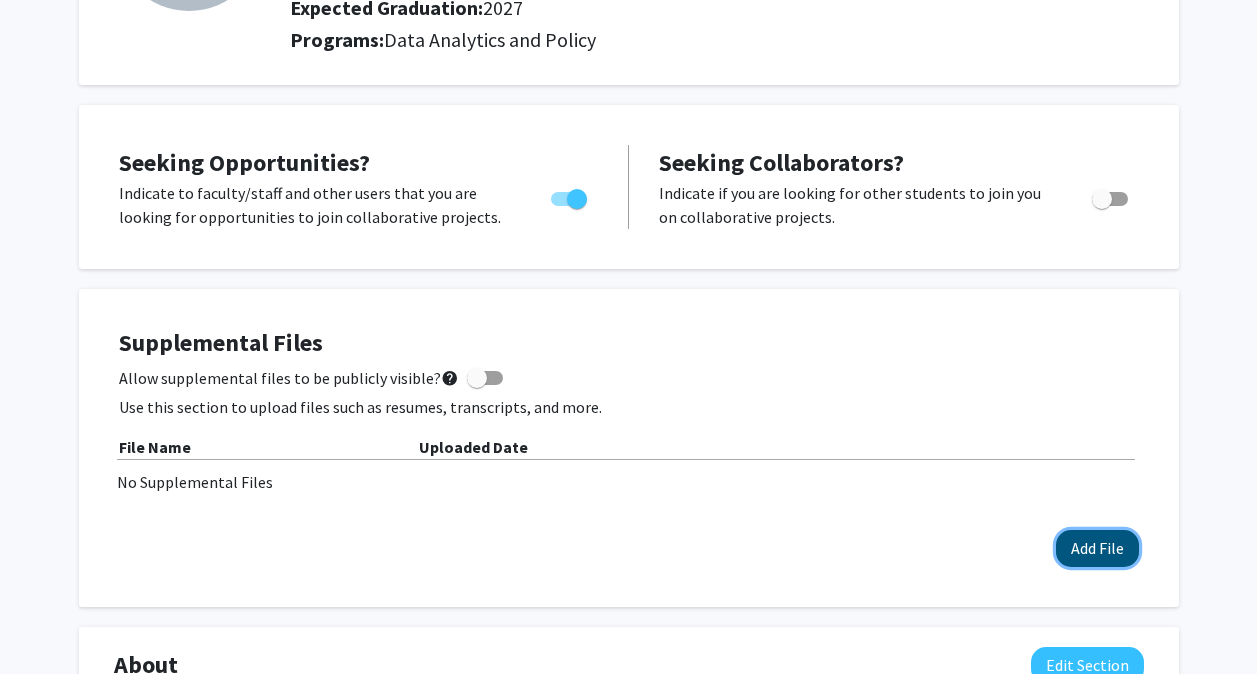 click on "Add File" 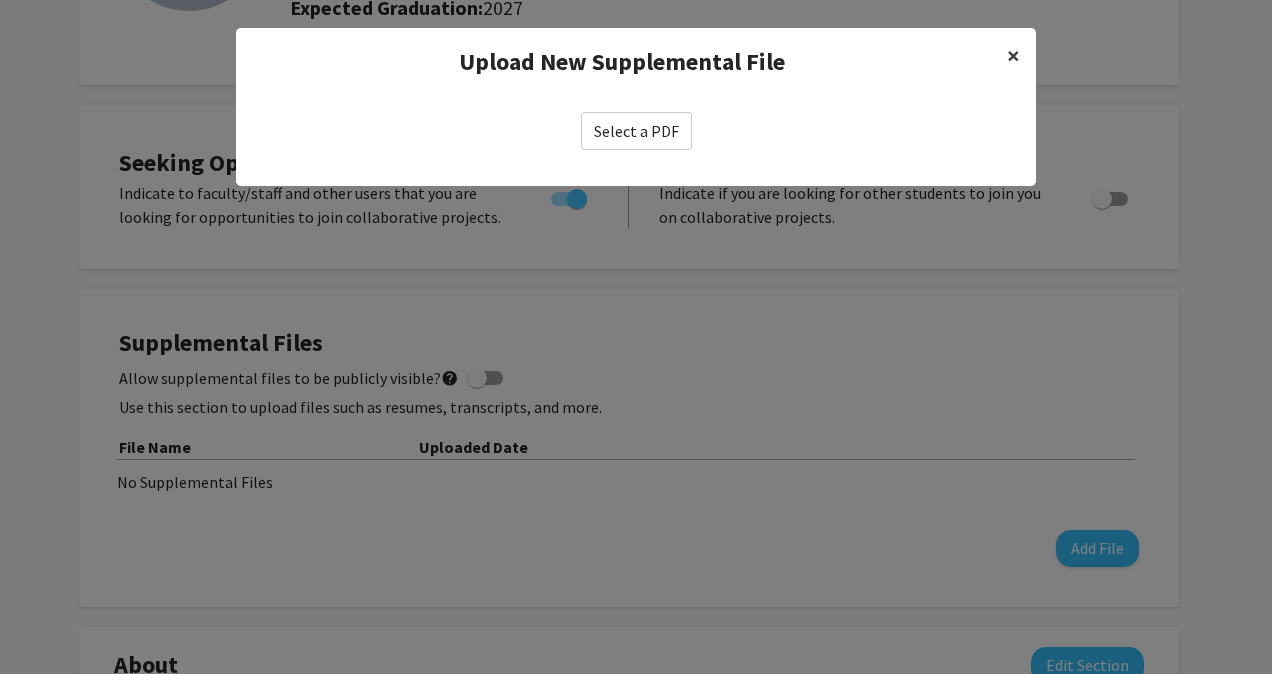click on "×" 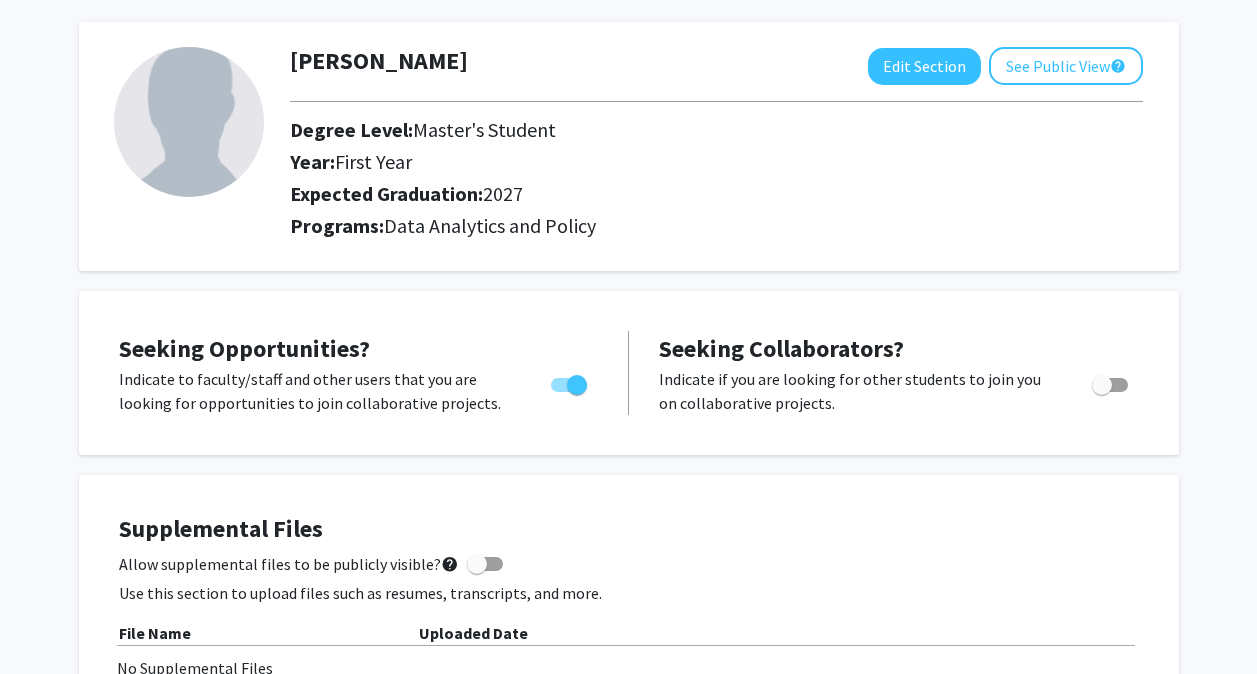 scroll, scrollTop: 0, scrollLeft: 0, axis: both 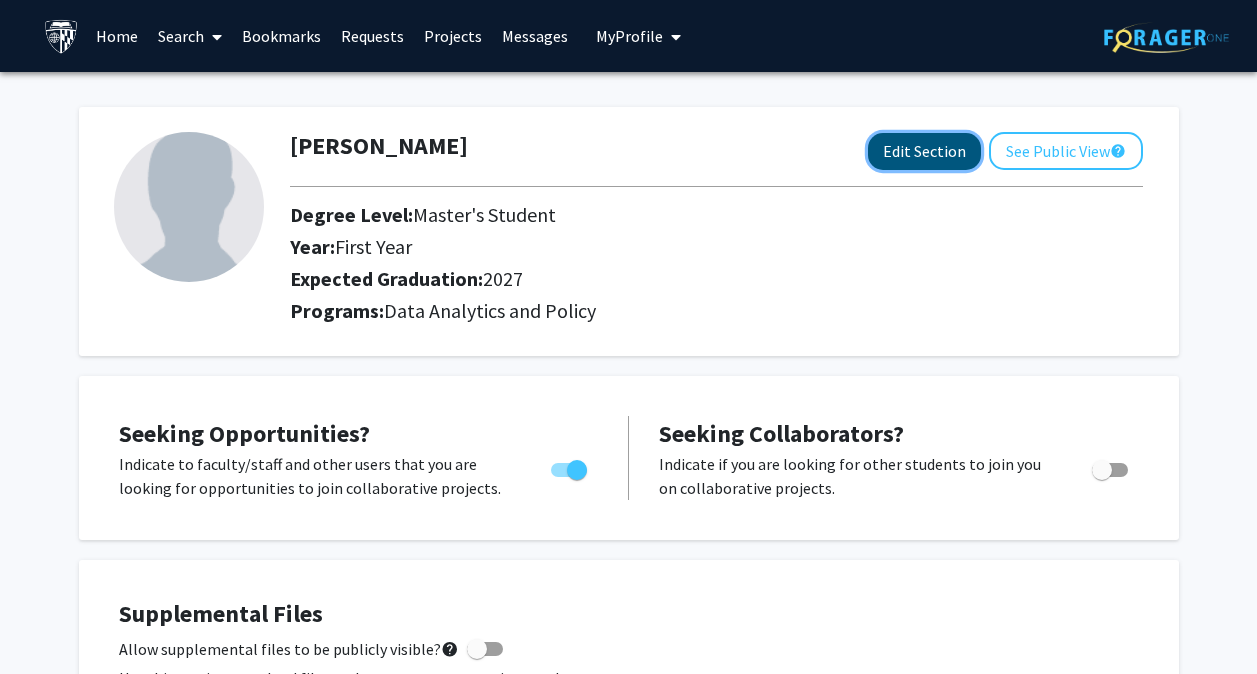 click on "Edit Section" 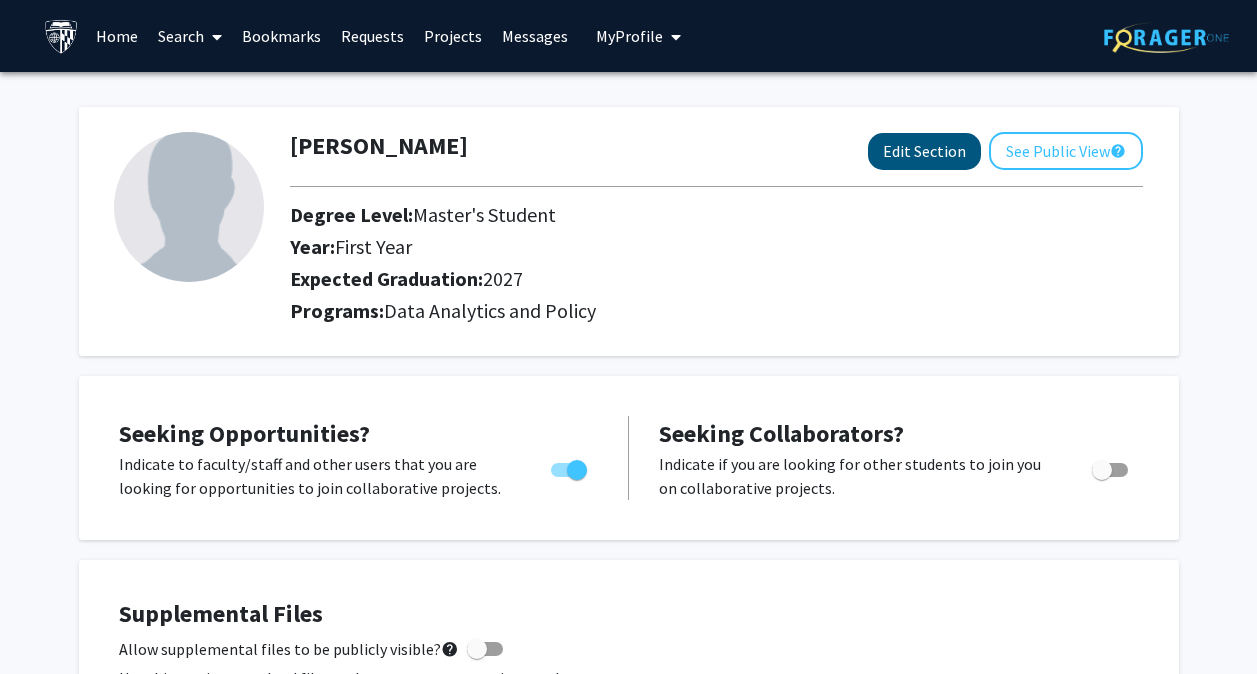 select on "first_year" 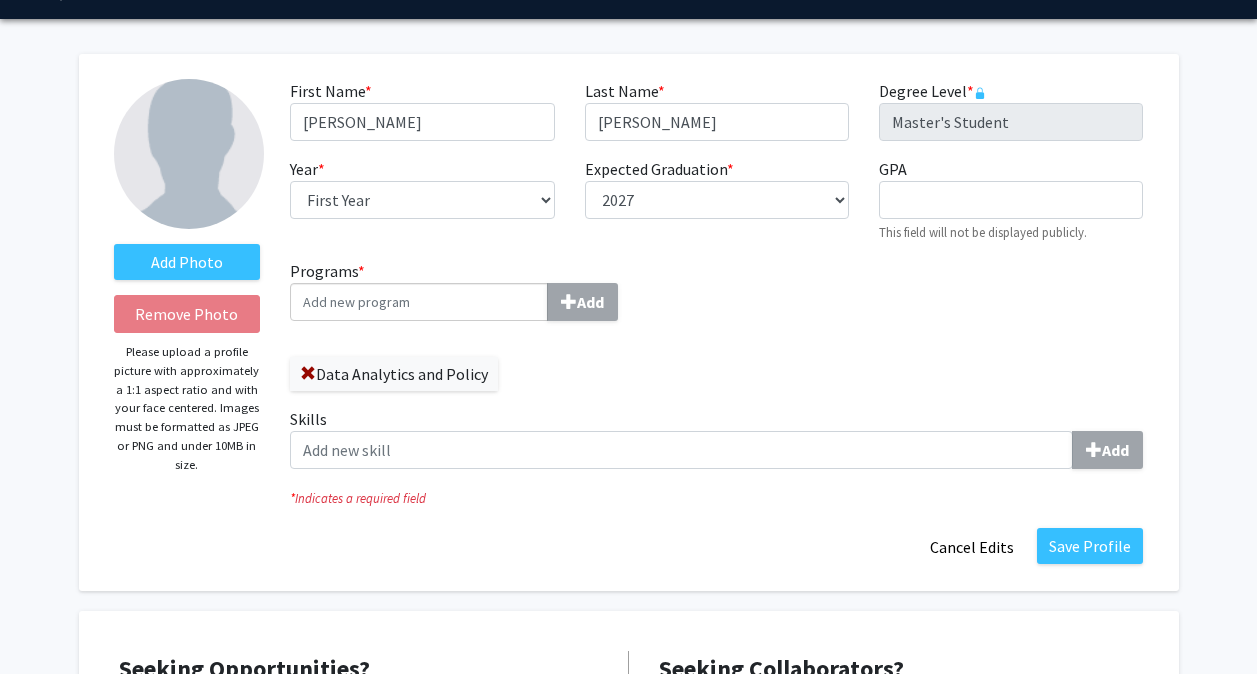 scroll, scrollTop: 51, scrollLeft: 0, axis: vertical 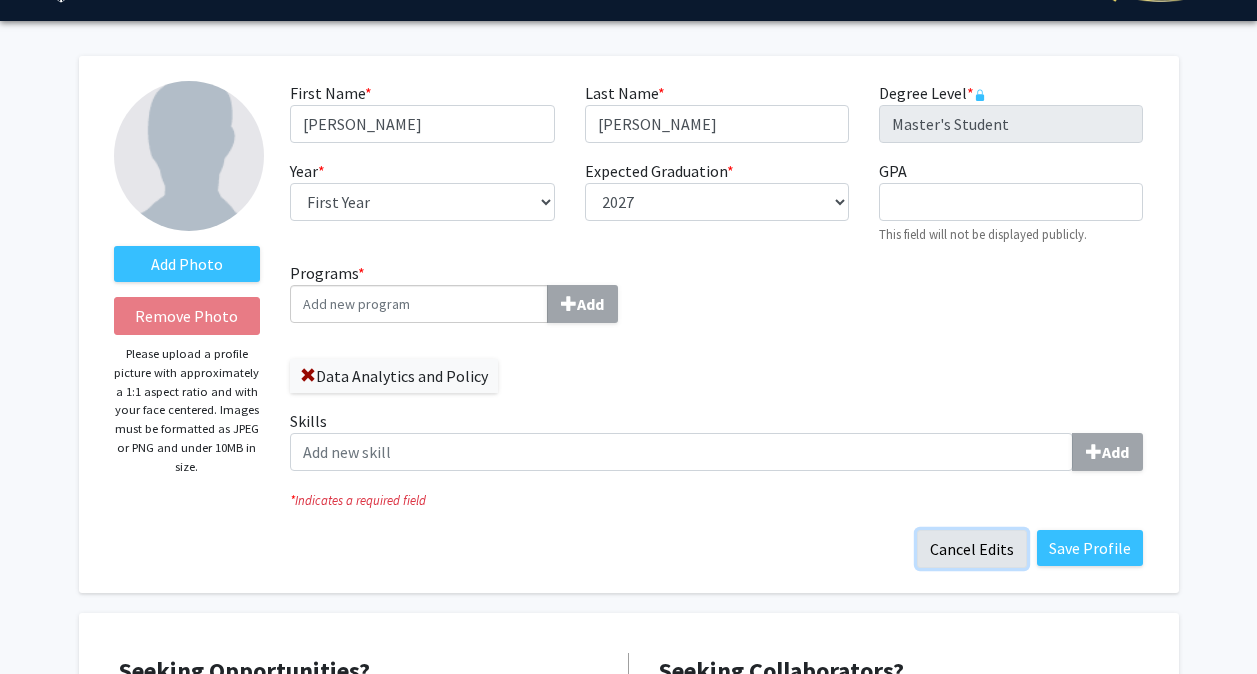 click on "Cancel Edits" 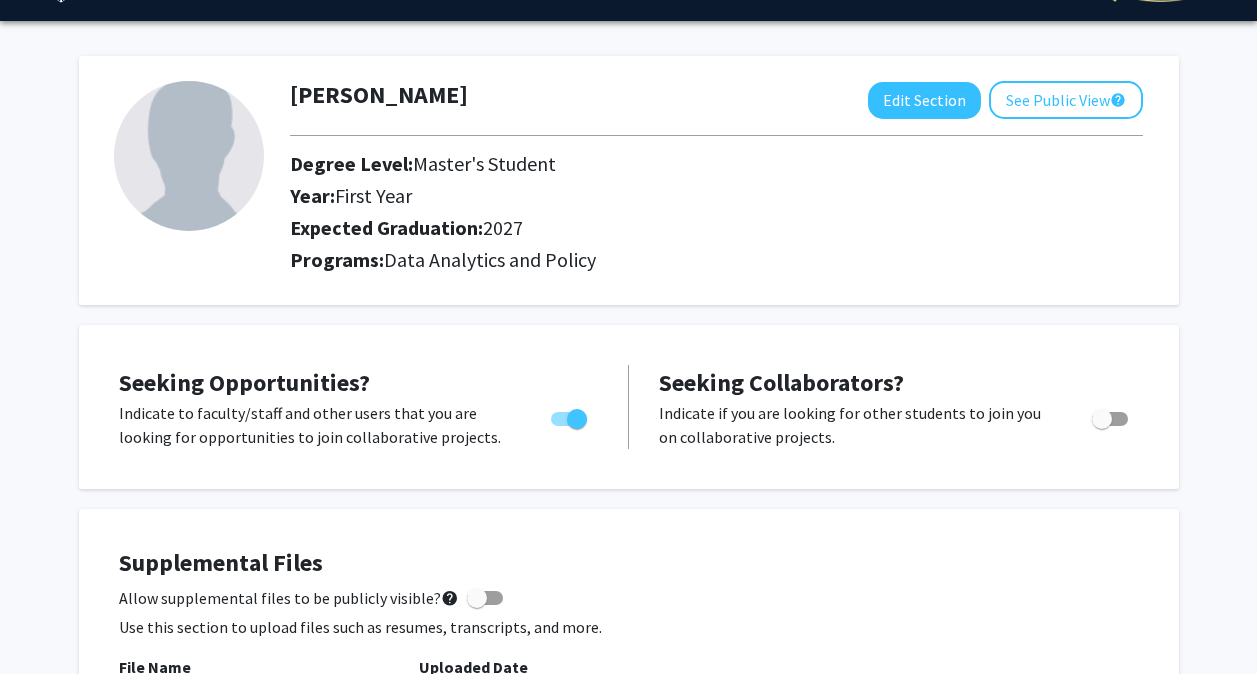 scroll, scrollTop: 0, scrollLeft: 0, axis: both 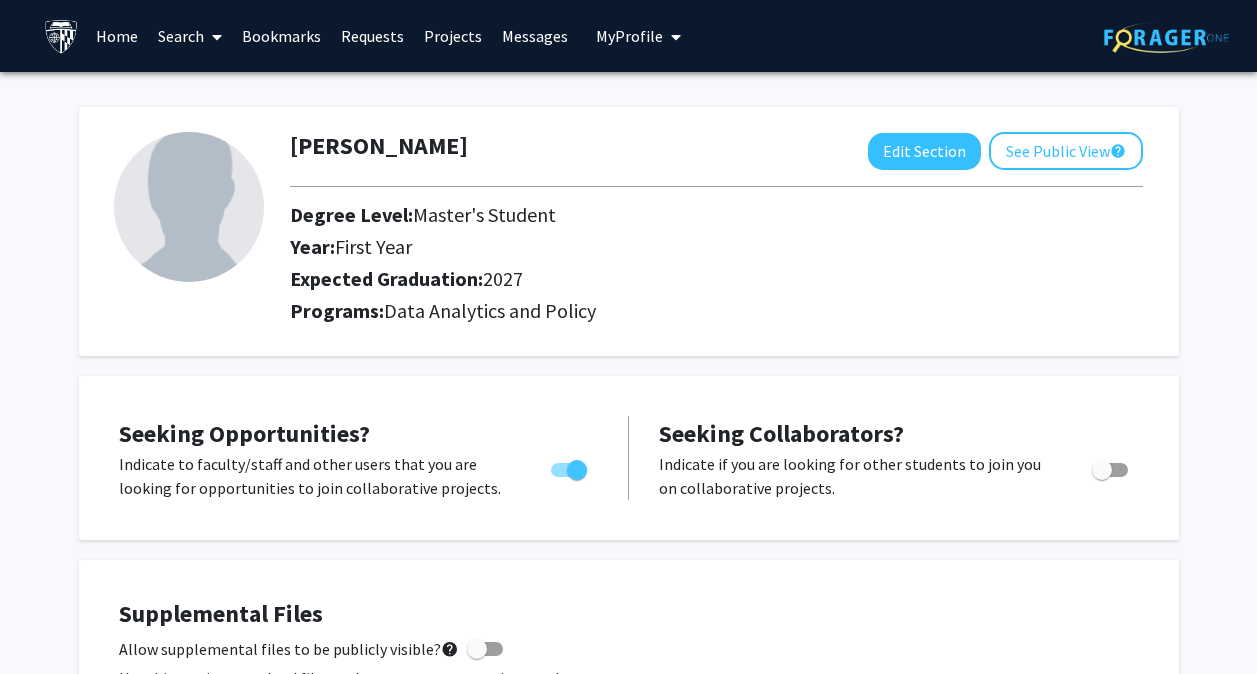 click on "My   Profile" at bounding box center [629, 36] 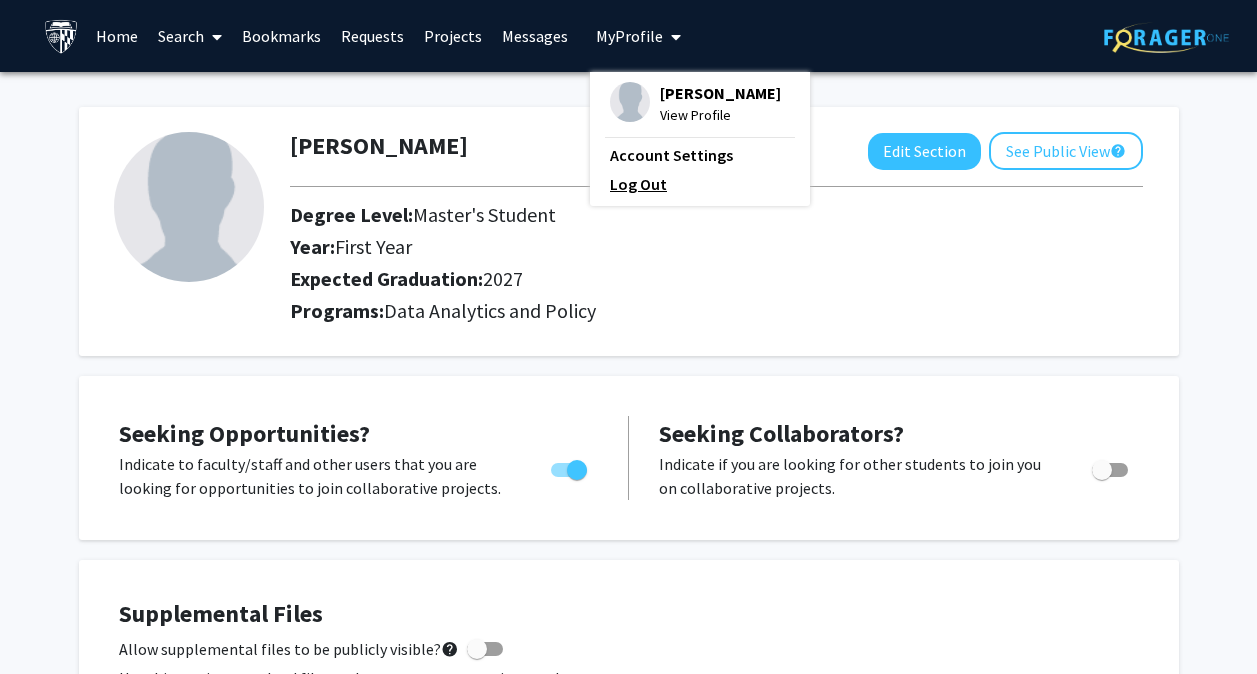 click on "Log Out" at bounding box center (700, 184) 